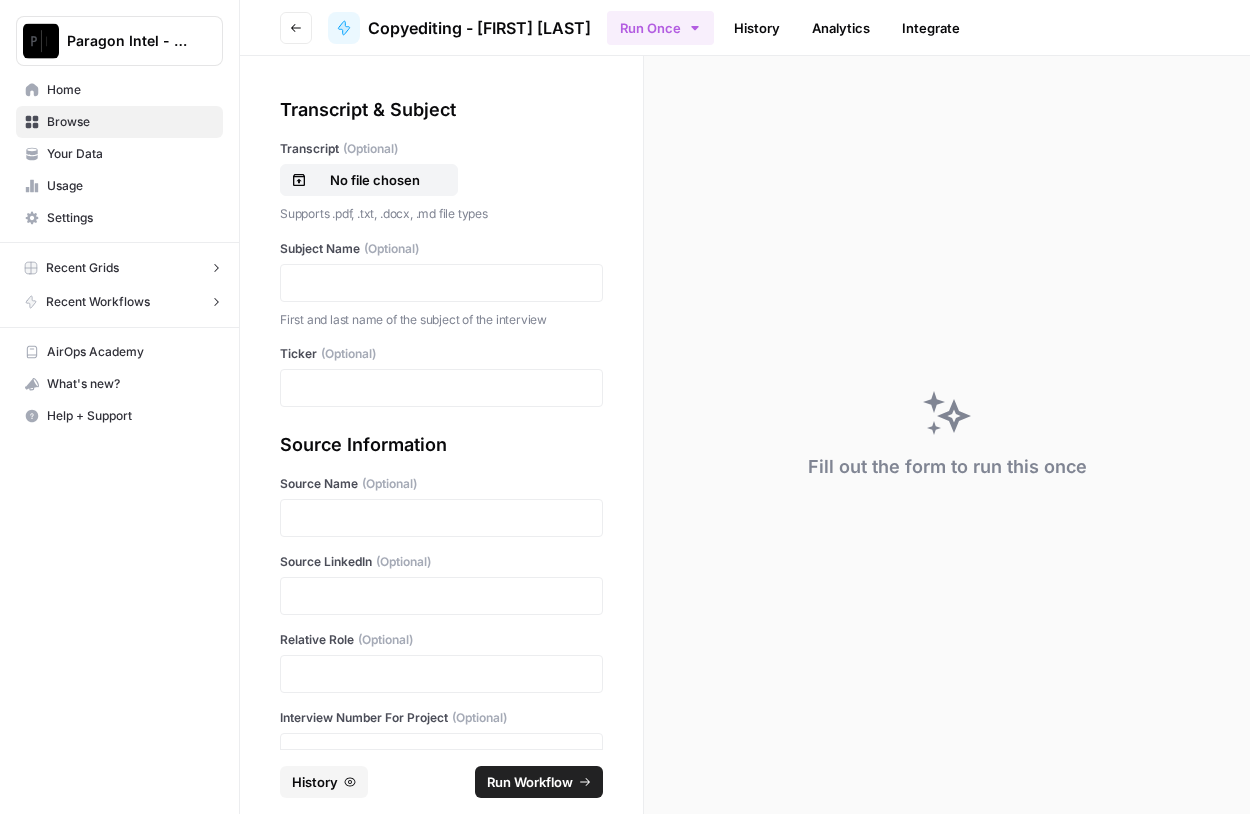scroll, scrollTop: 0, scrollLeft: 0, axis: both 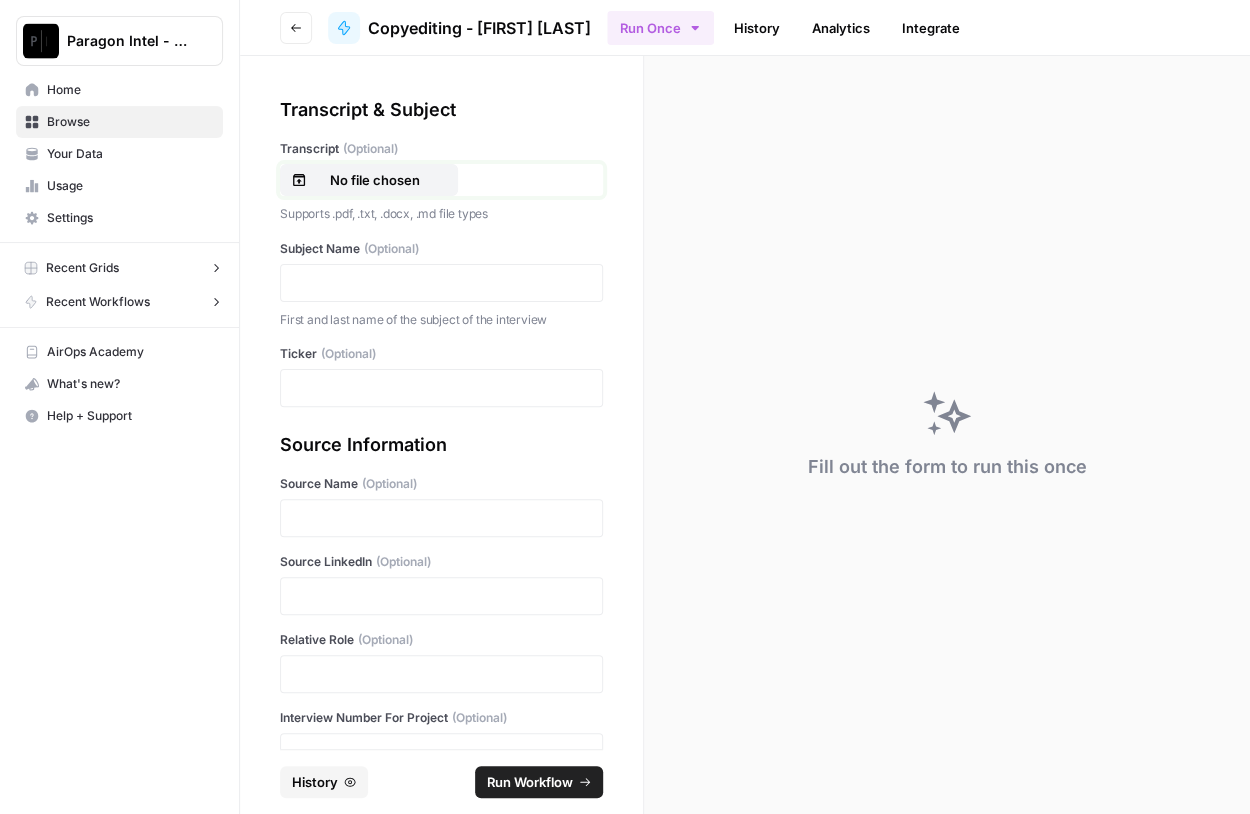 click on "No file chosen" at bounding box center [369, 180] 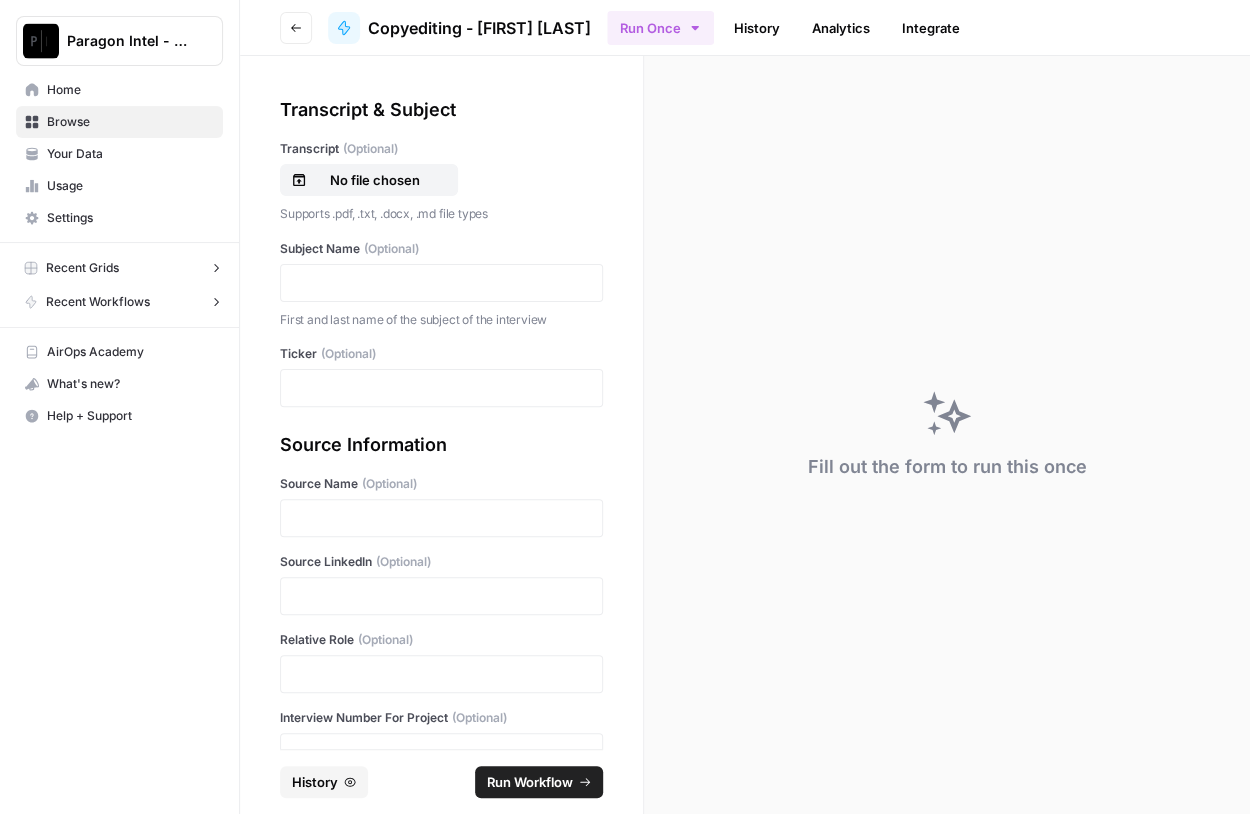 click on "Browse" at bounding box center [130, 122] 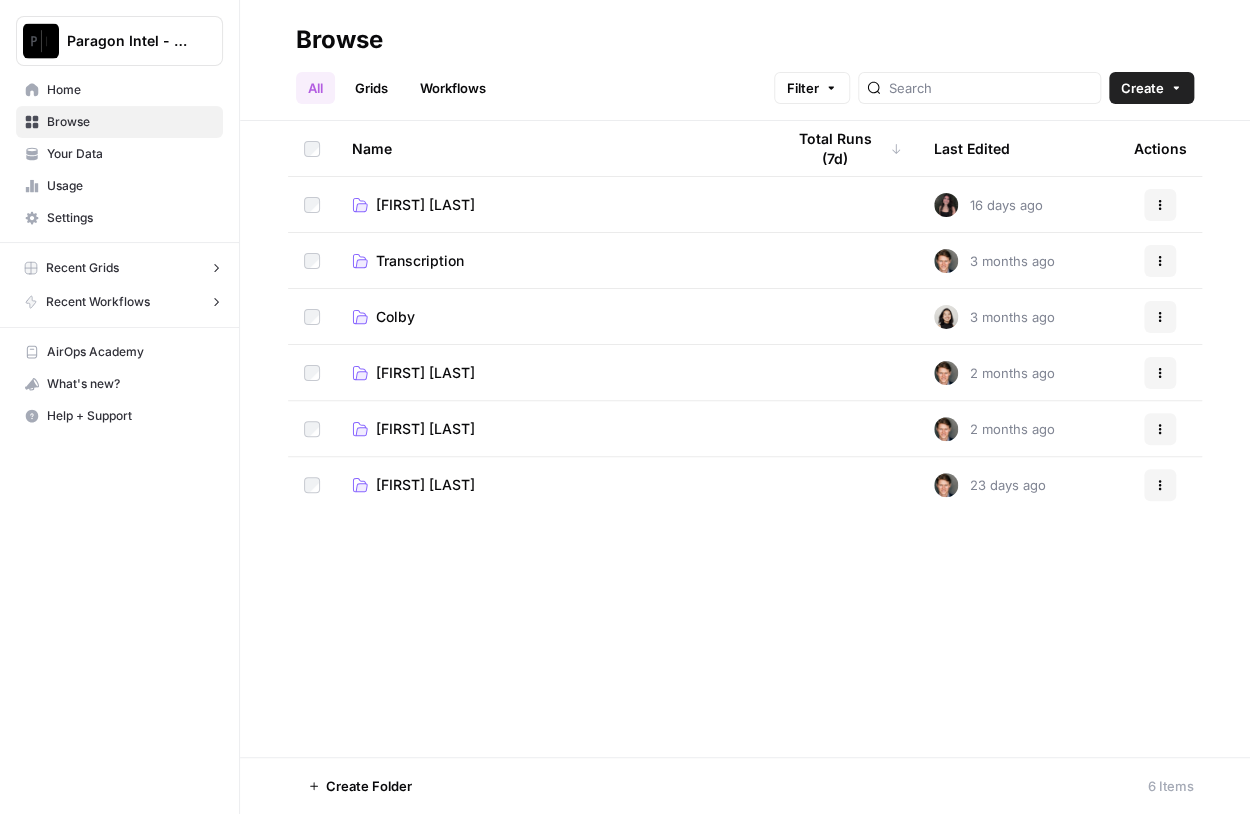 click on "[FIRST] [LAST]" at bounding box center [552, 373] 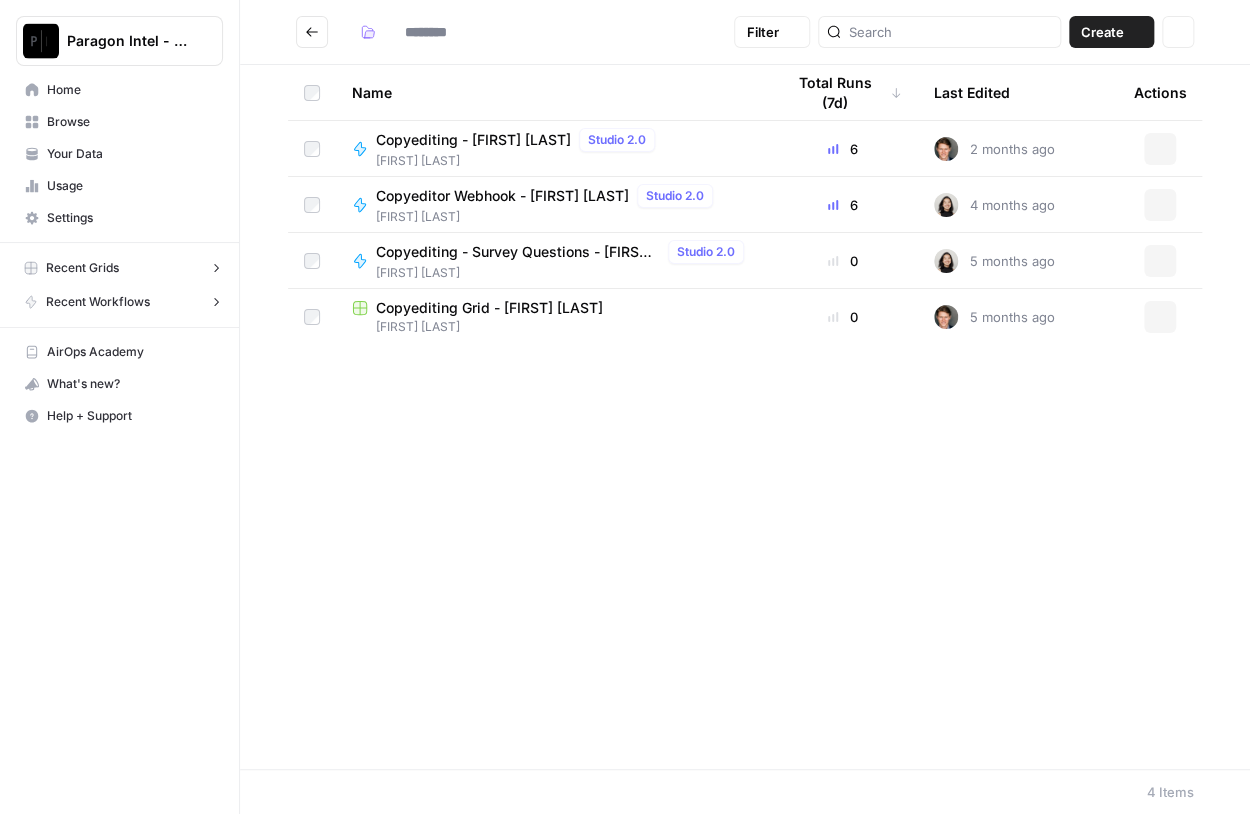 type on "**********" 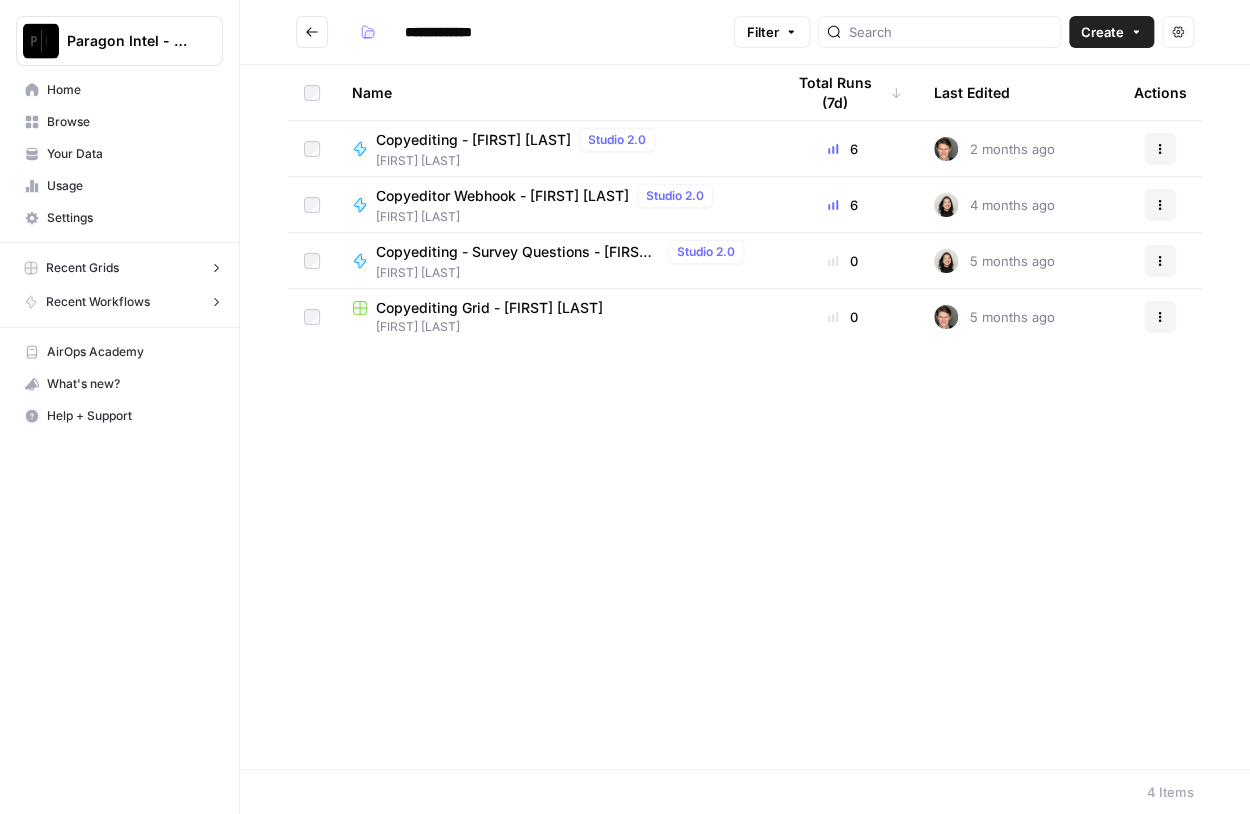 click on "Copyediting Grid - [FIRST] [LAST] [FIRST] [LAST]" at bounding box center [552, 317] 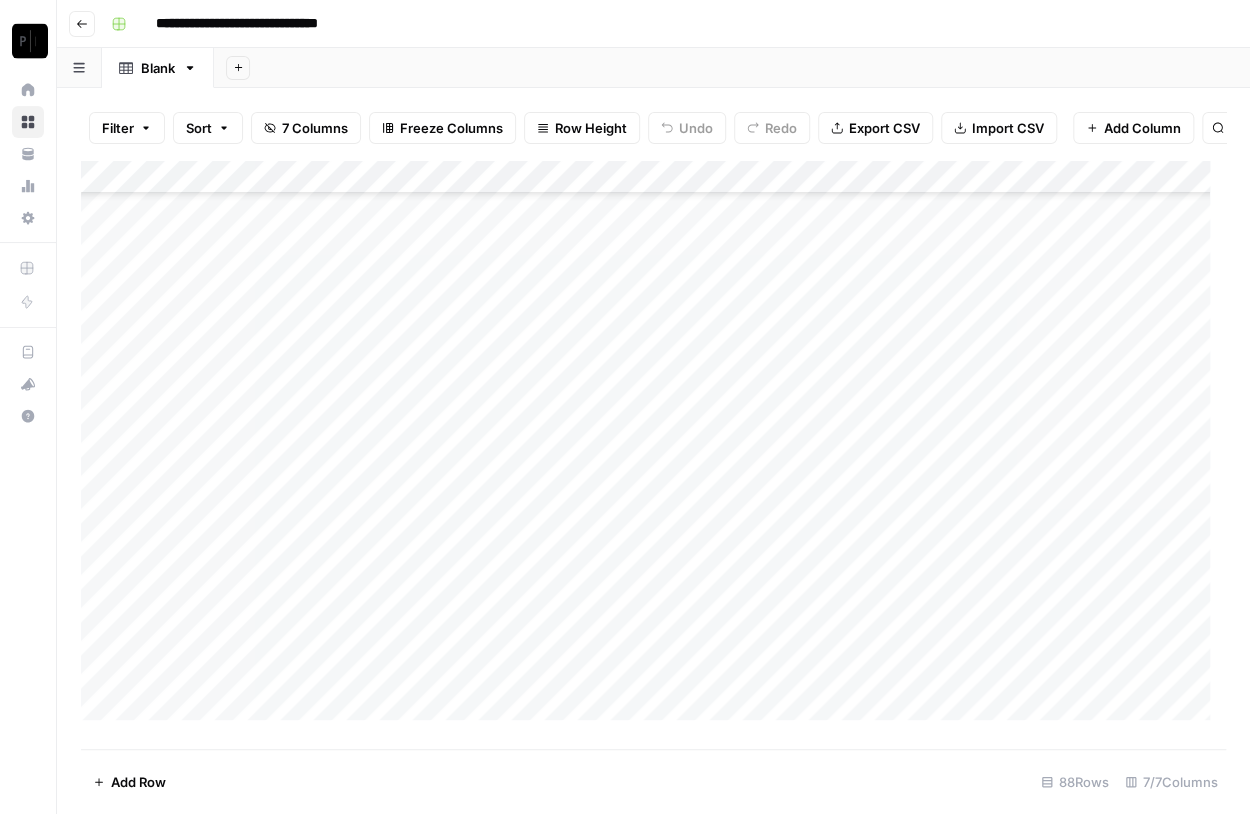 scroll, scrollTop: 2498, scrollLeft: 0, axis: vertical 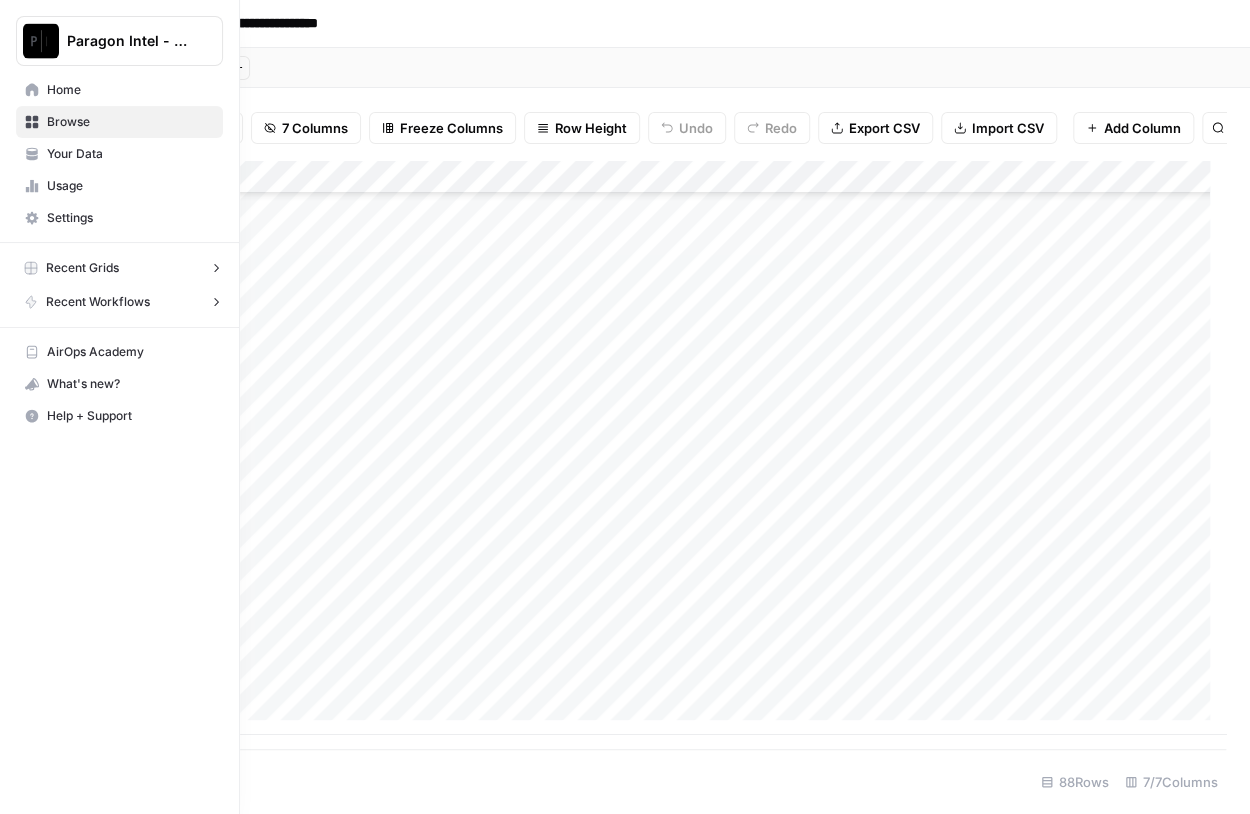 click on "Browse" at bounding box center (130, 122) 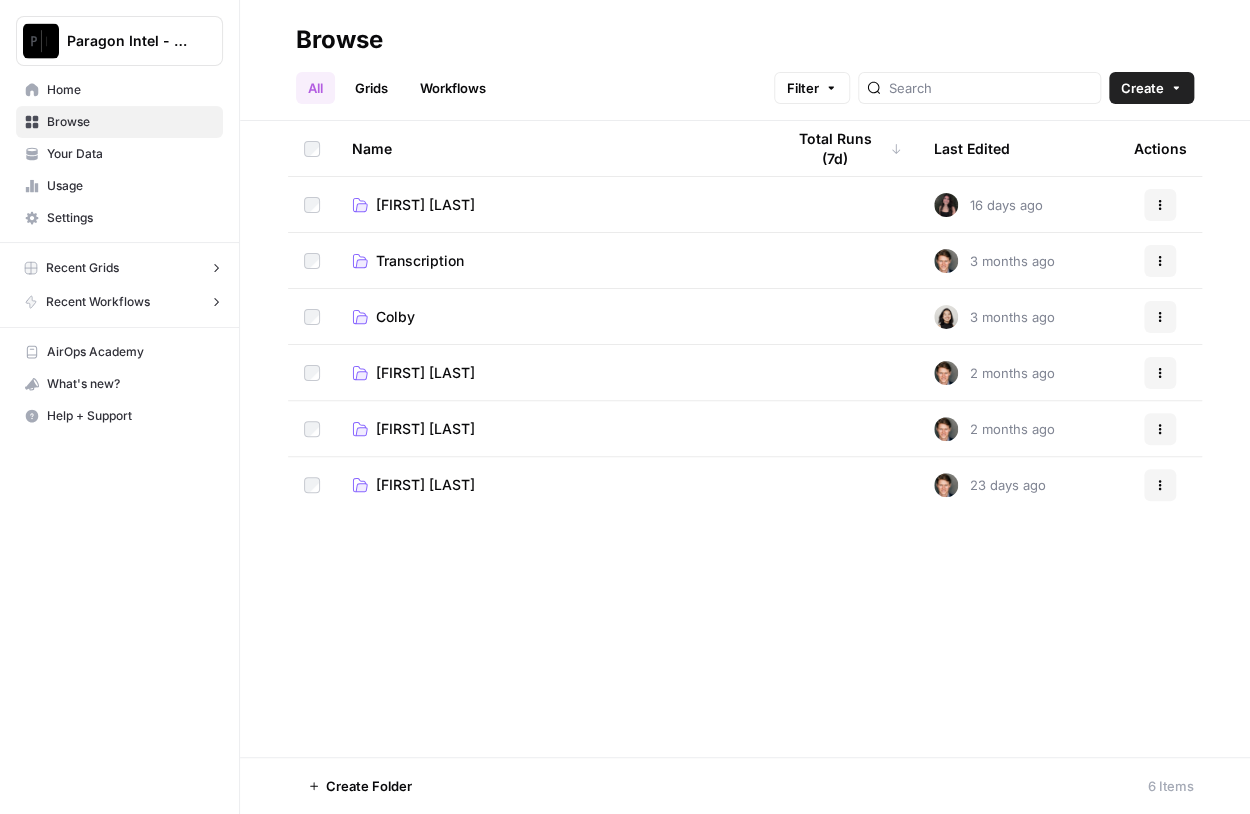 click on "[FIRST] [LAST]" at bounding box center [425, 373] 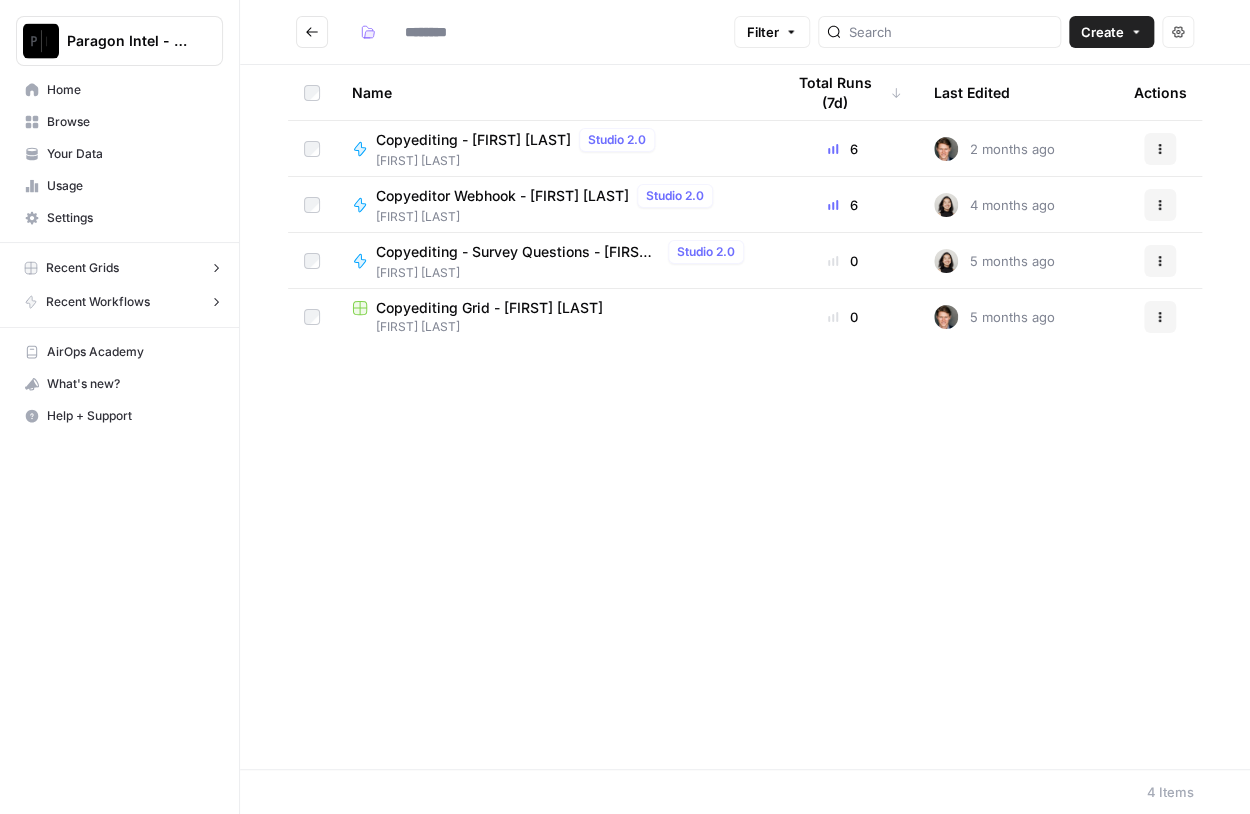 type on "**********" 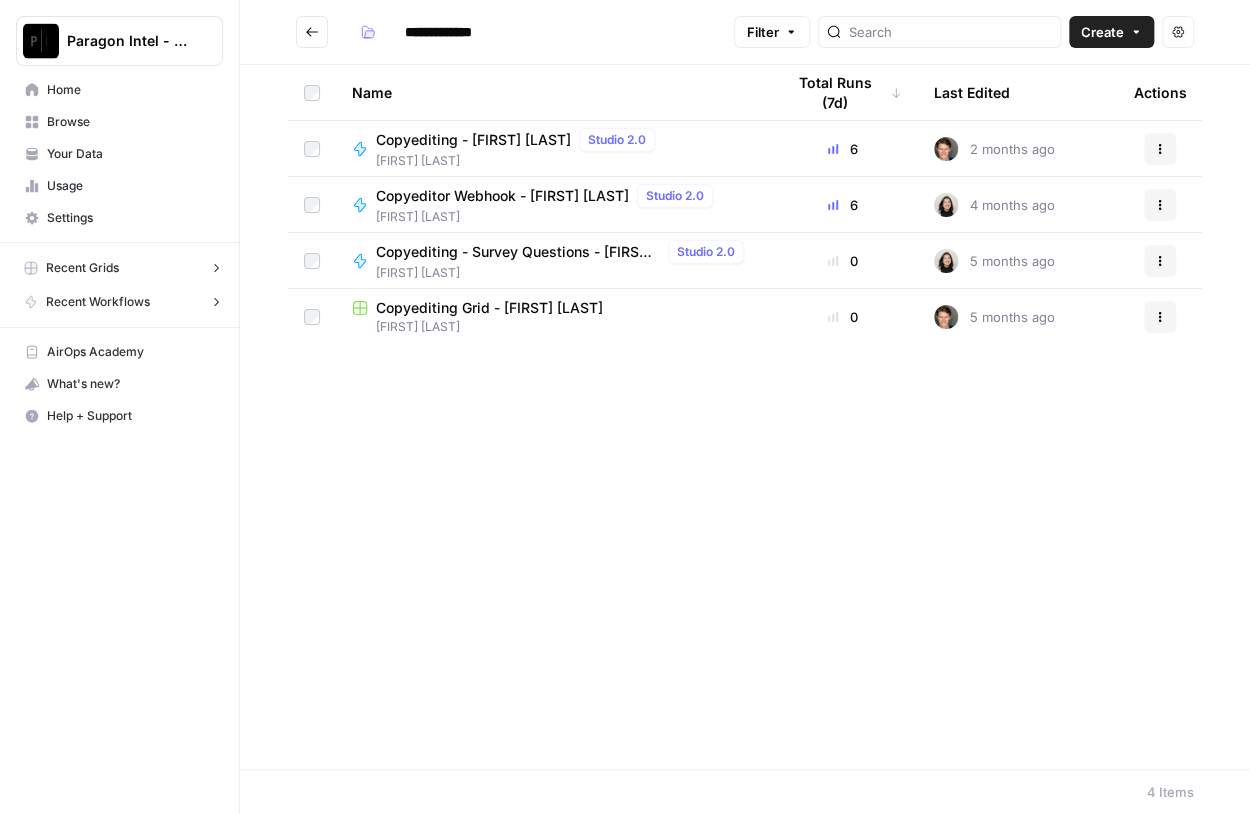 click on "Copyediting Grid - [FIRST] [LAST]" at bounding box center [489, 308] 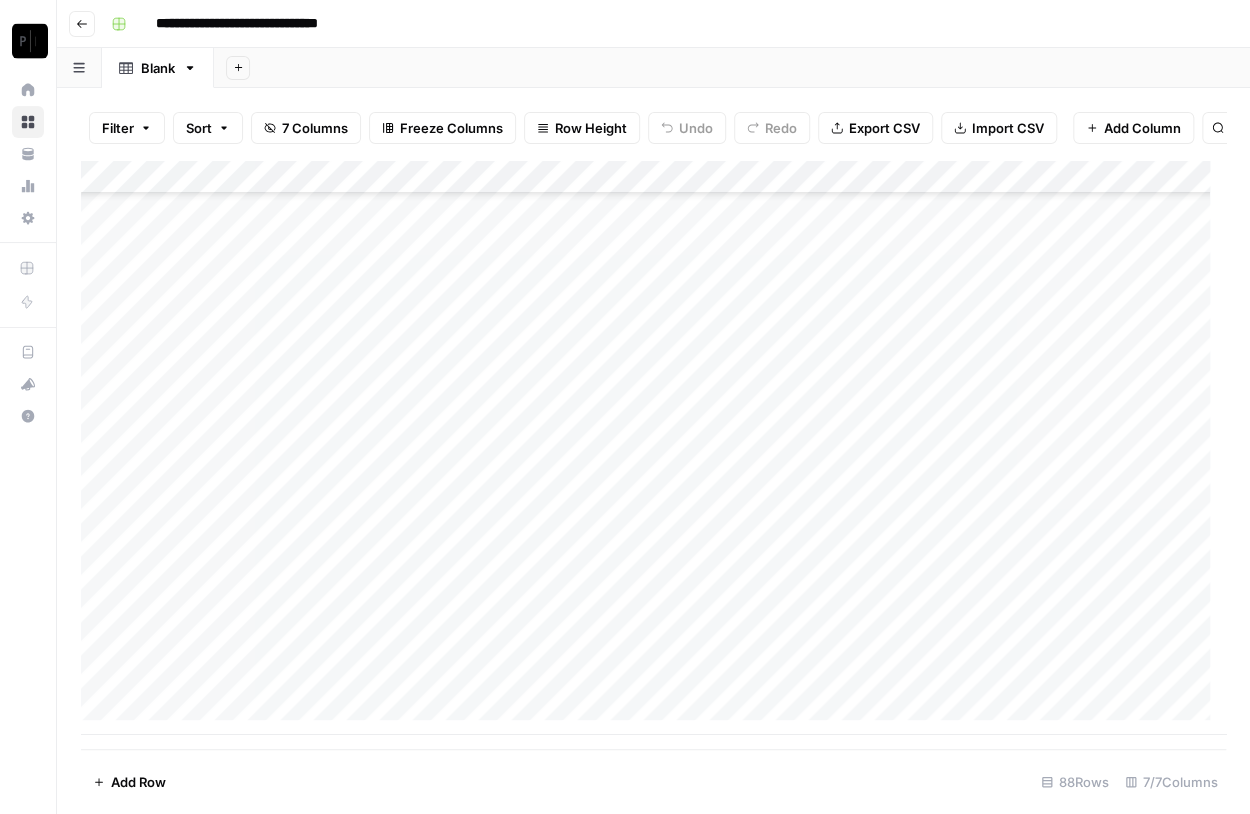 scroll, scrollTop: 2498, scrollLeft: 0, axis: vertical 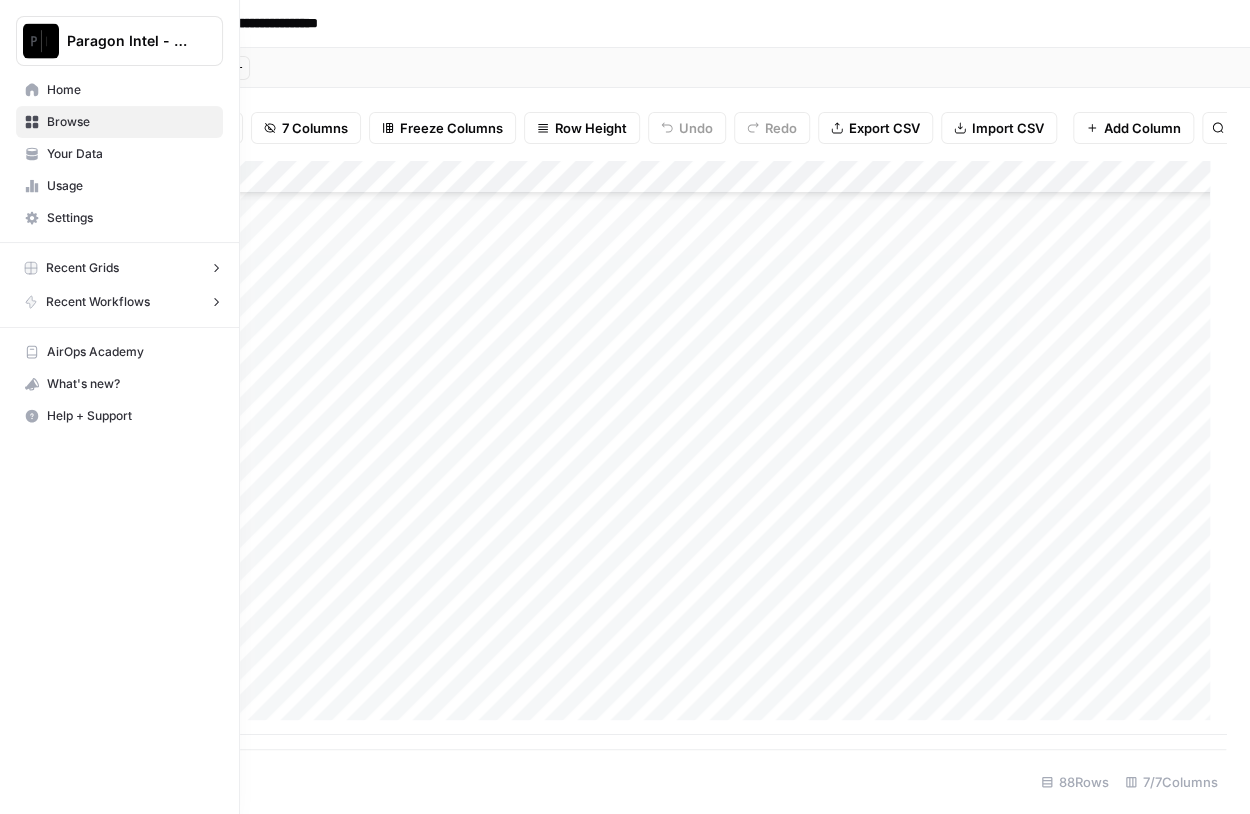 click on "Browse" at bounding box center [130, 122] 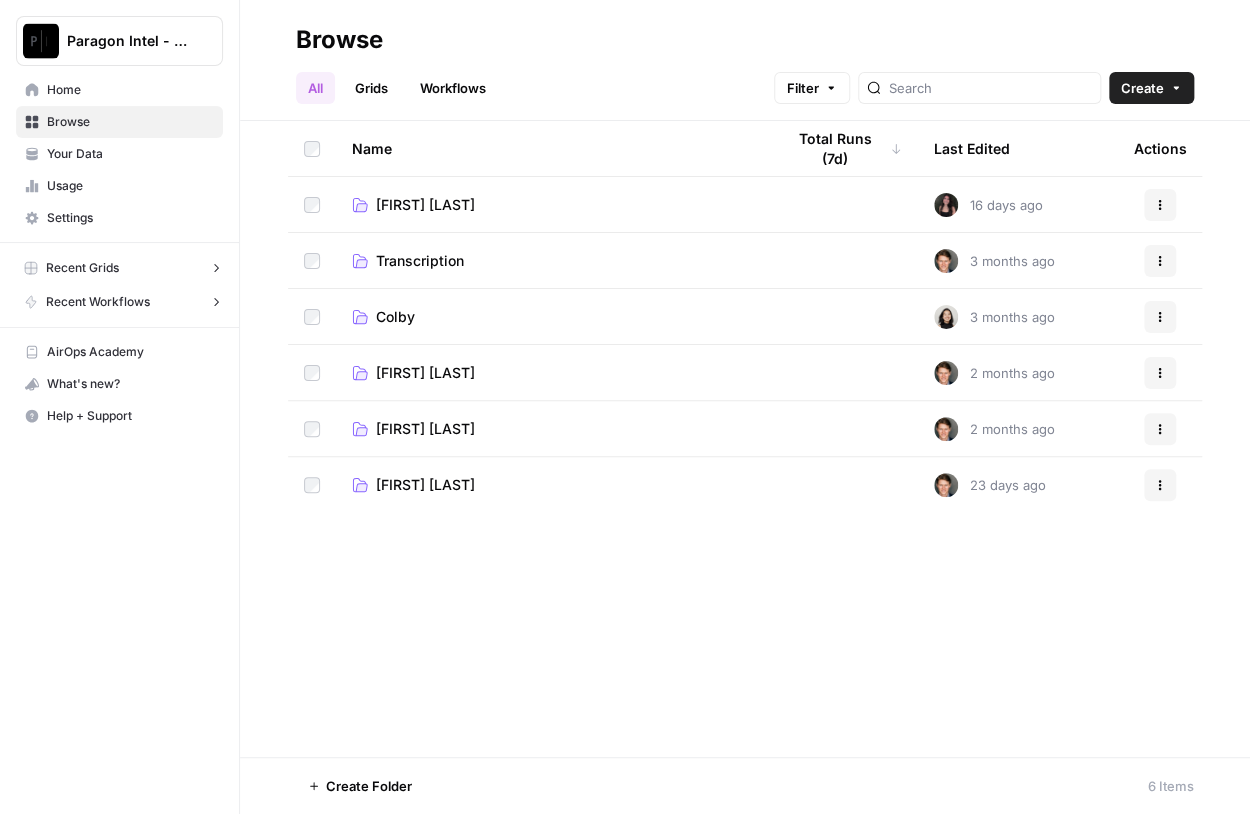 click on "[FIRST] [LAST]" at bounding box center [425, 373] 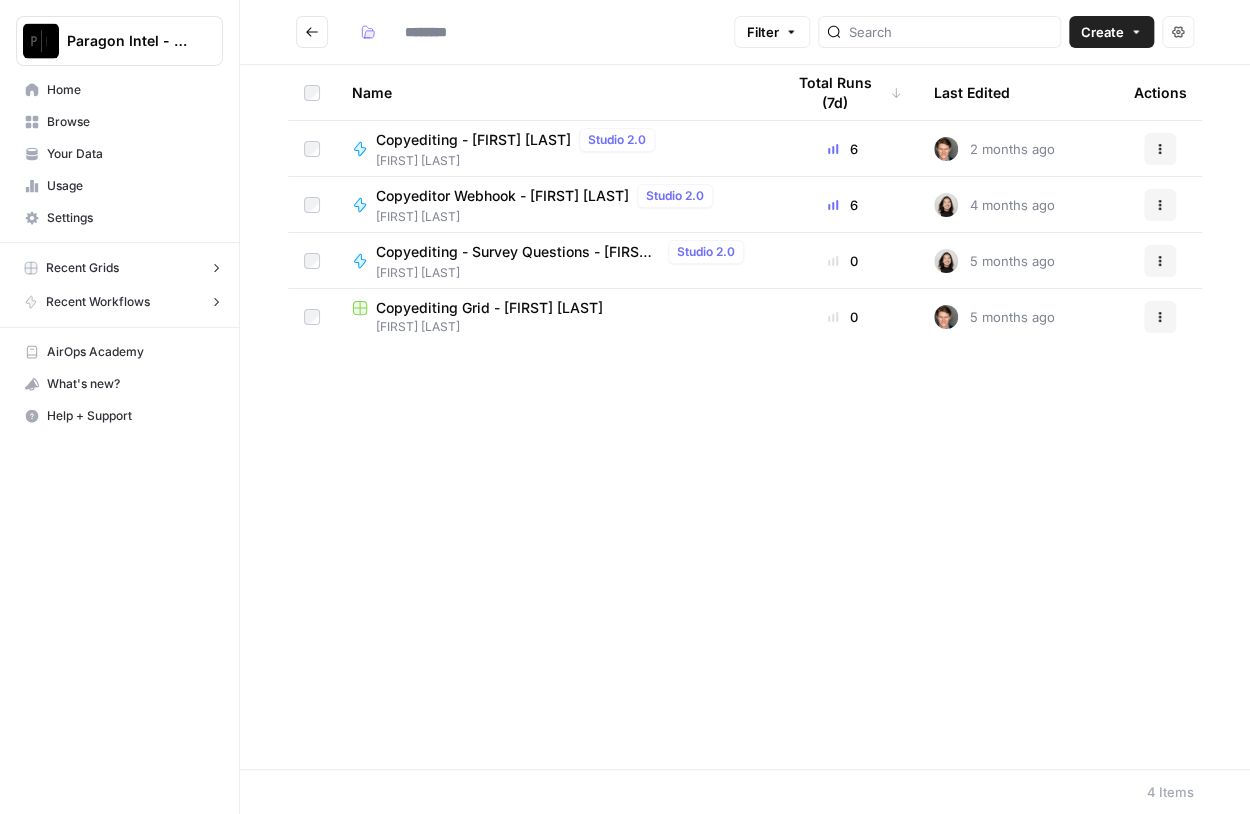 type on "**********" 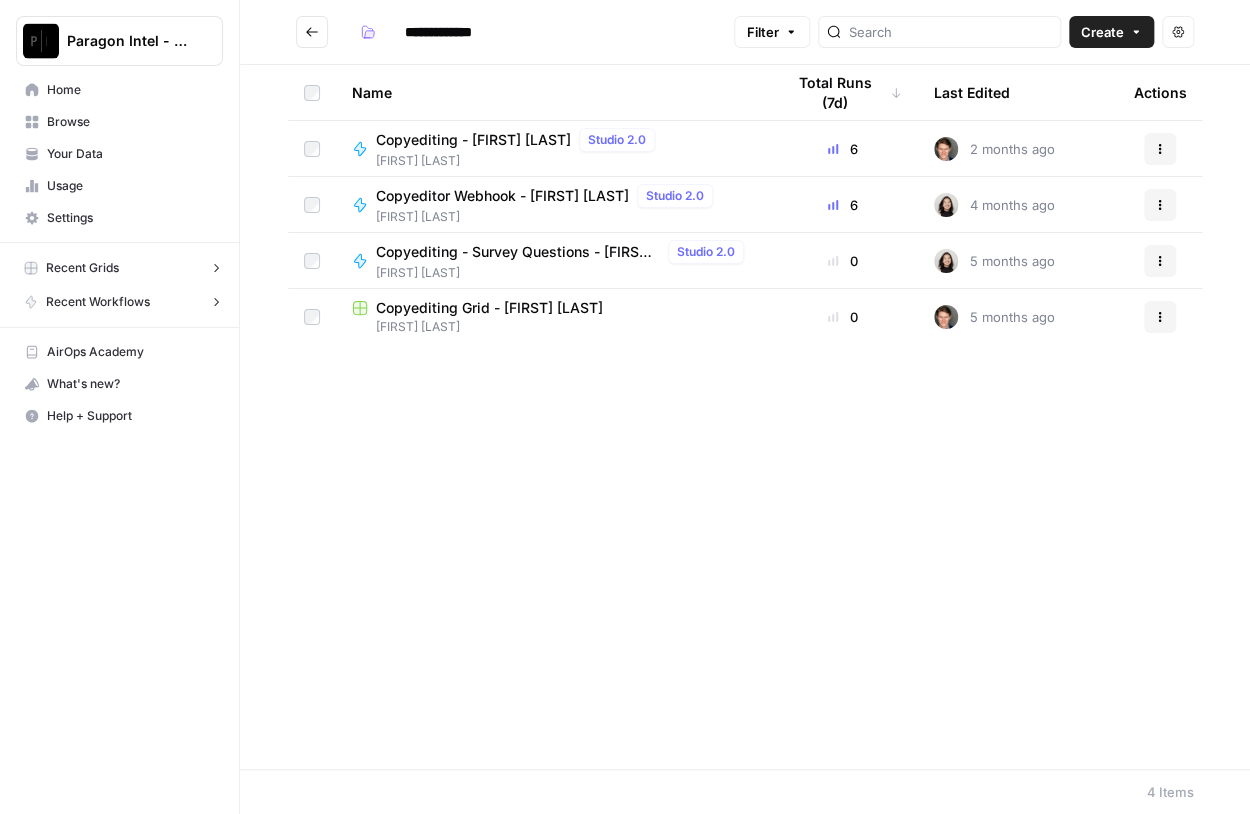 click on "Copyediting - [FIRST] [LAST]" at bounding box center (473, 140) 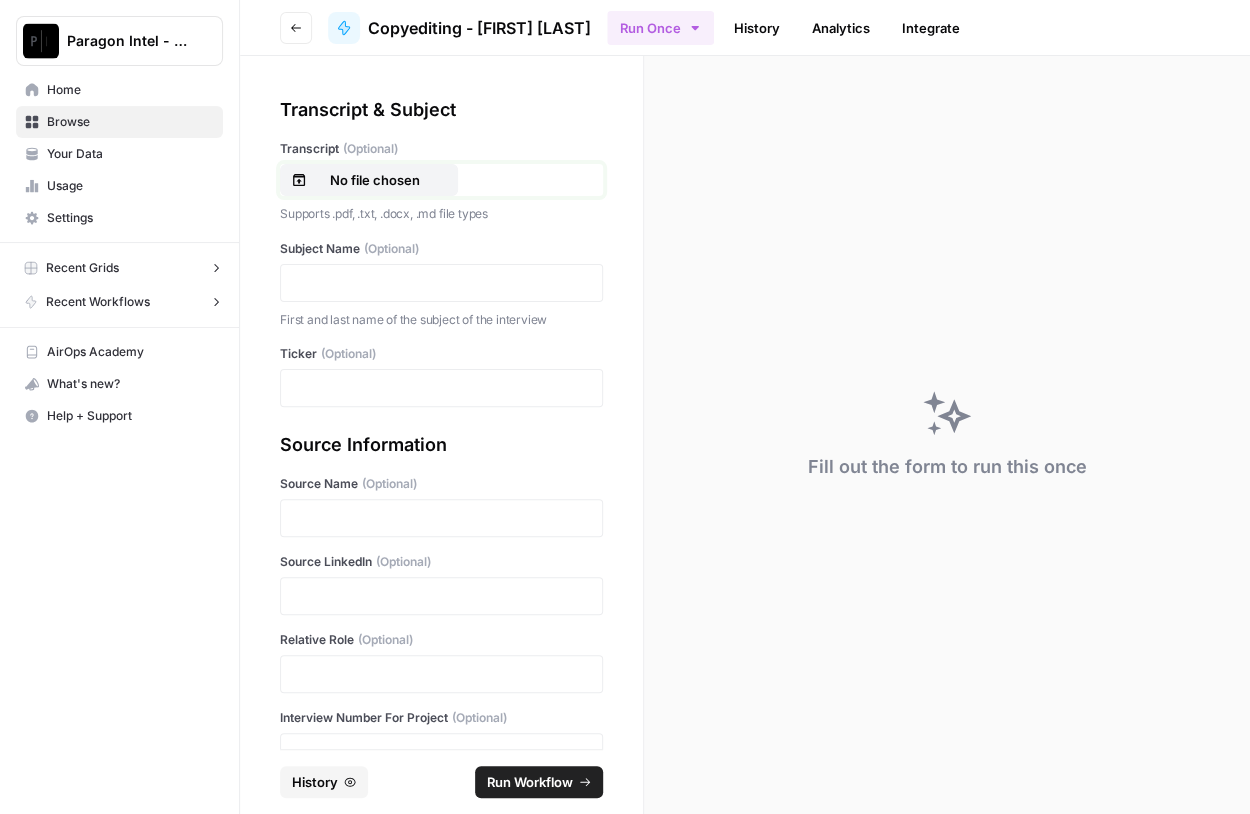 click on "No file chosen" at bounding box center (375, 180) 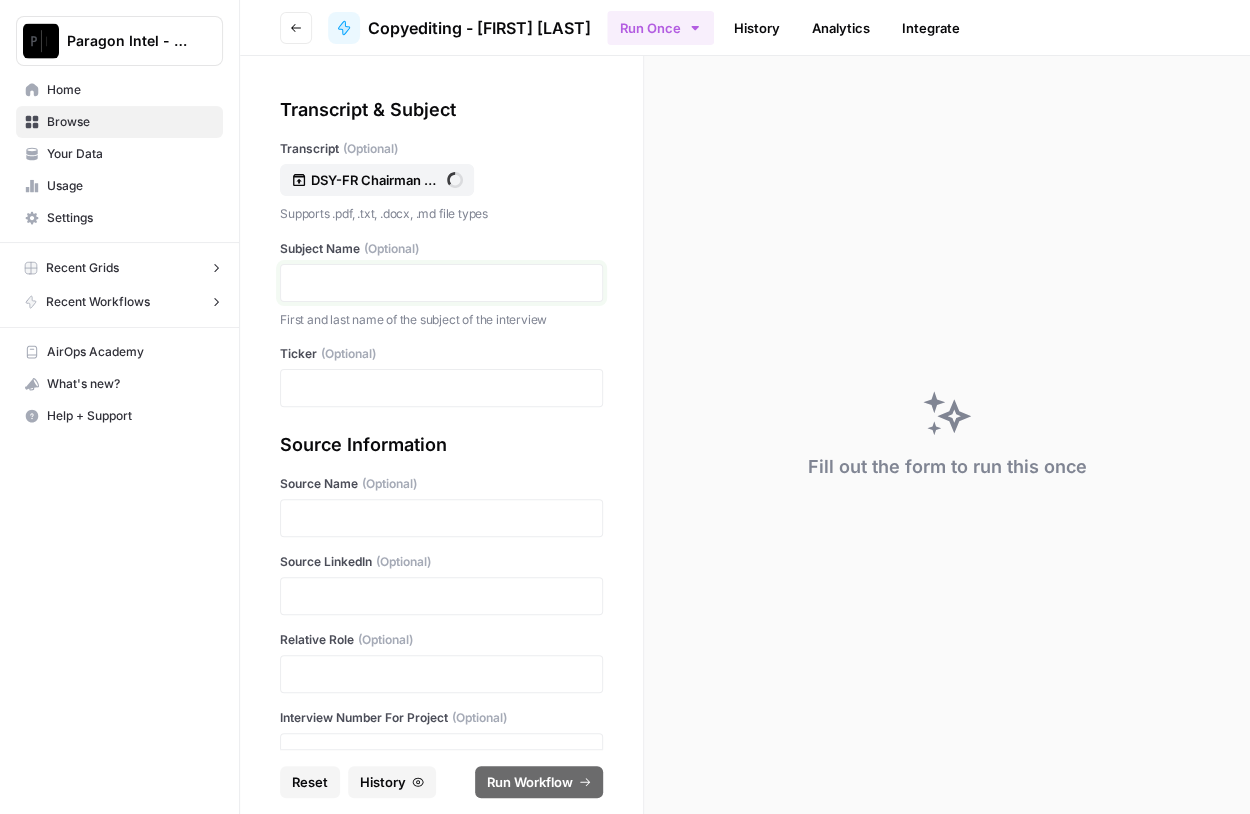 click at bounding box center [441, 283] 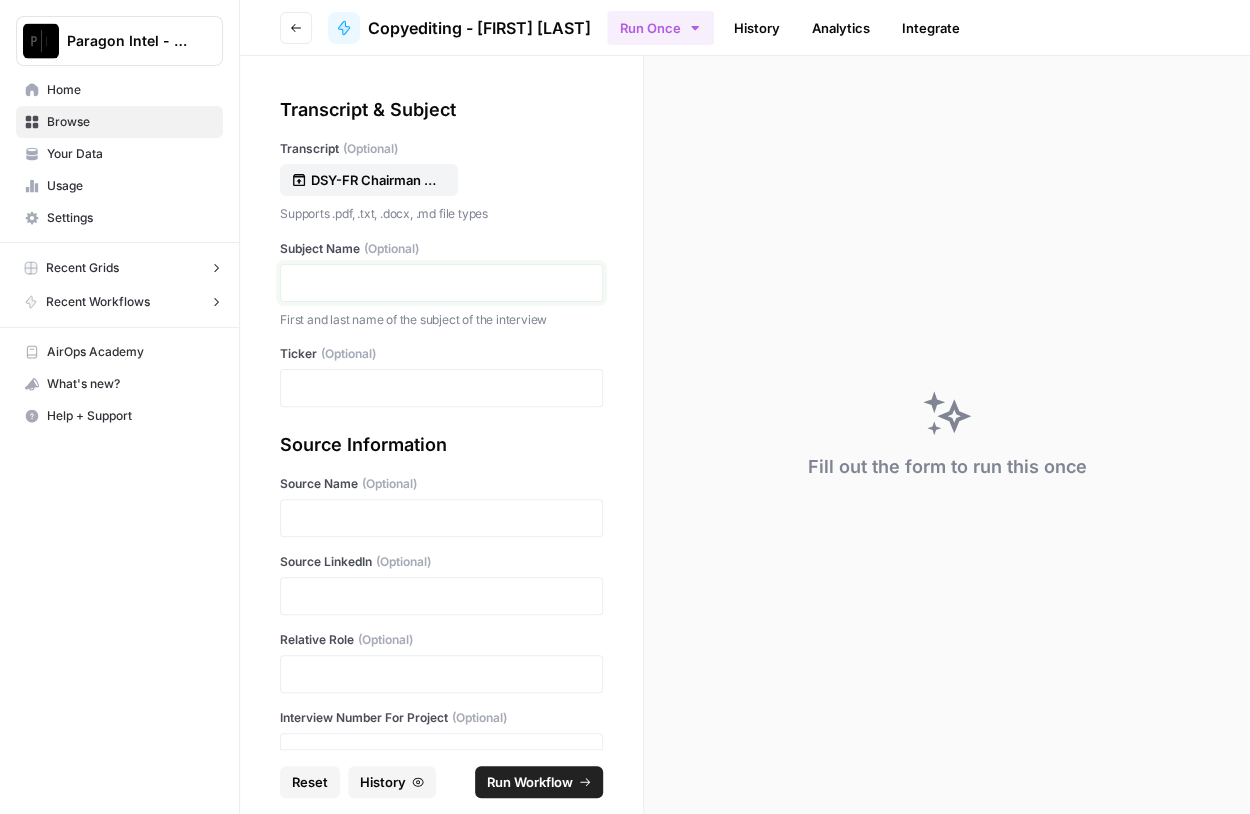 type 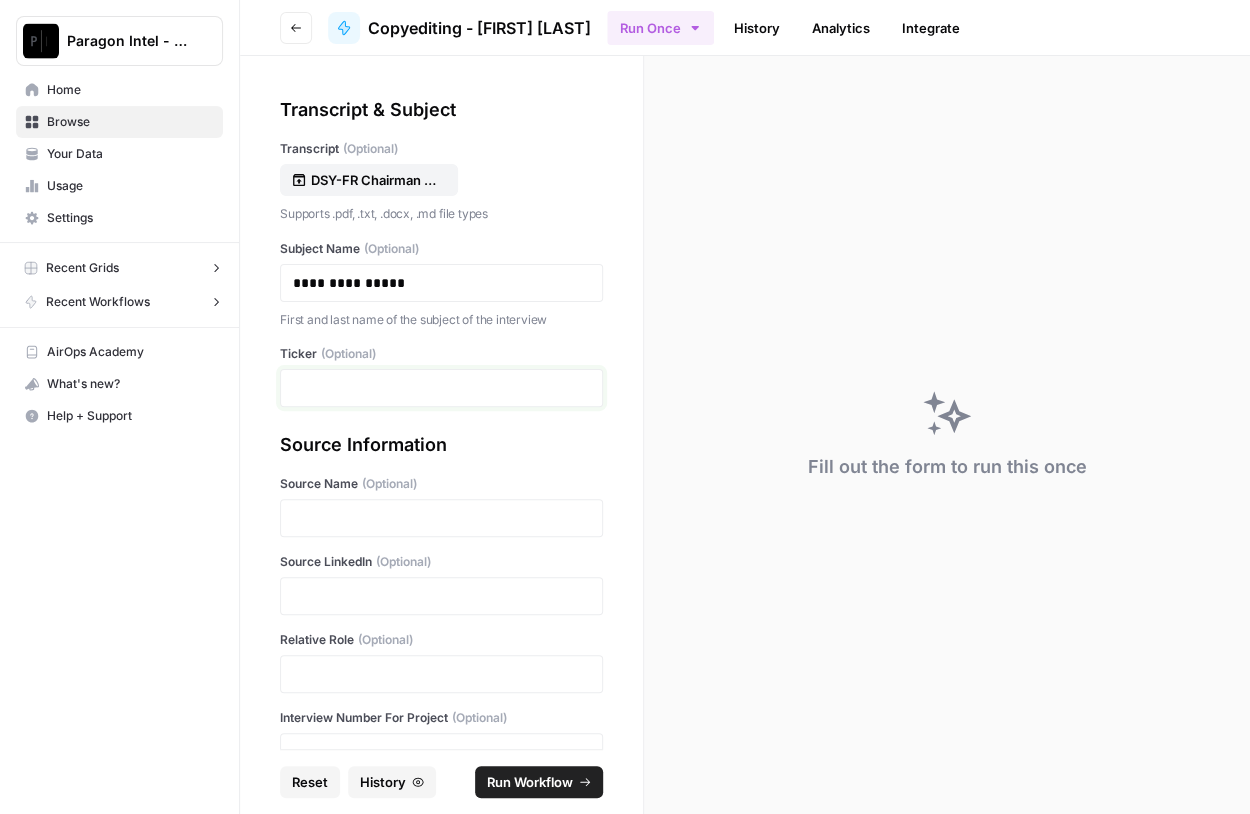 click at bounding box center [441, 388] 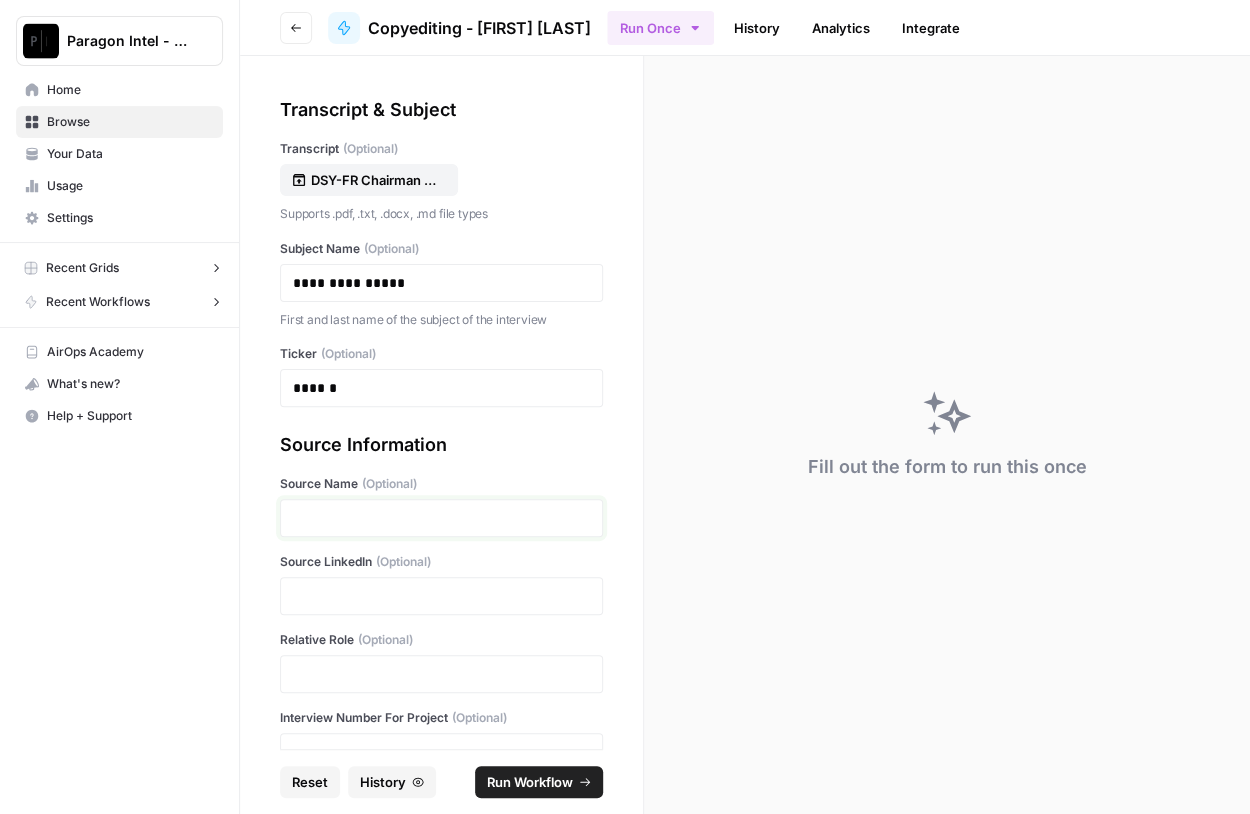 click at bounding box center [441, 518] 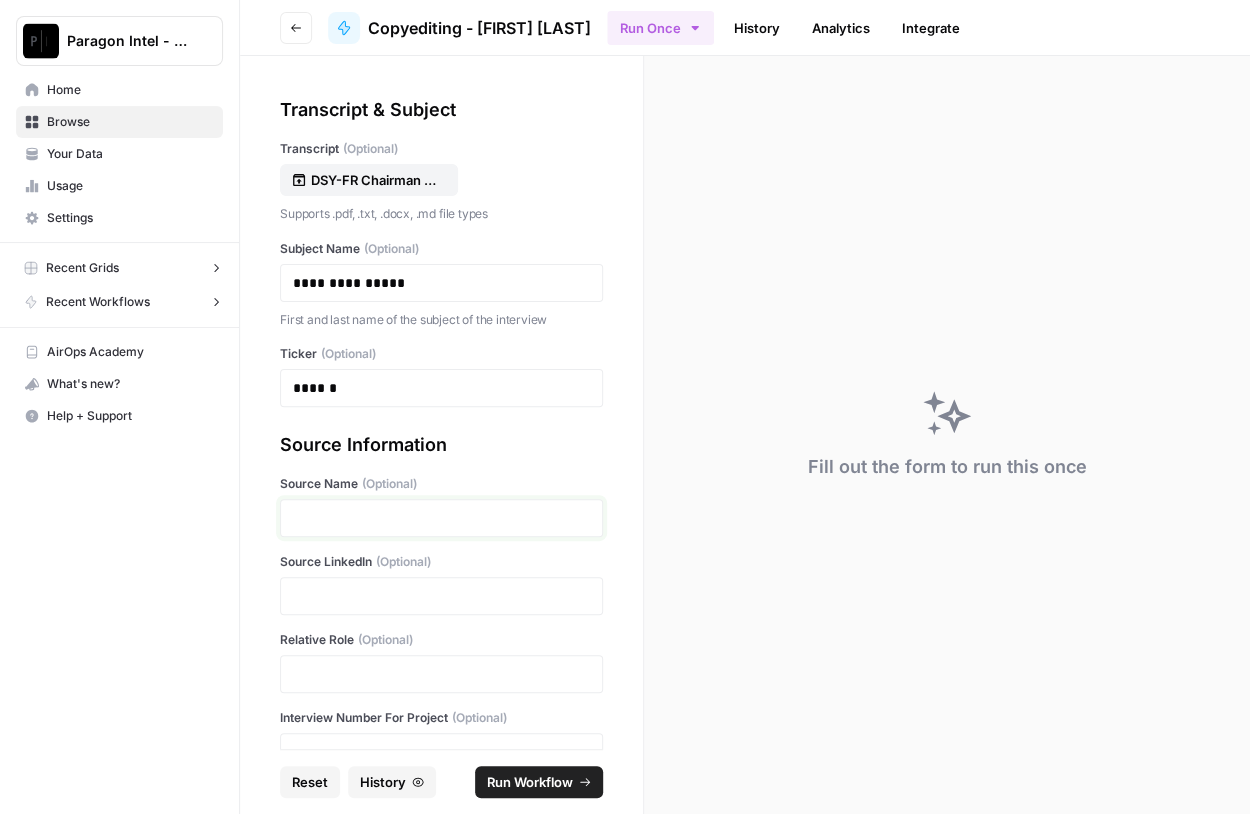 type 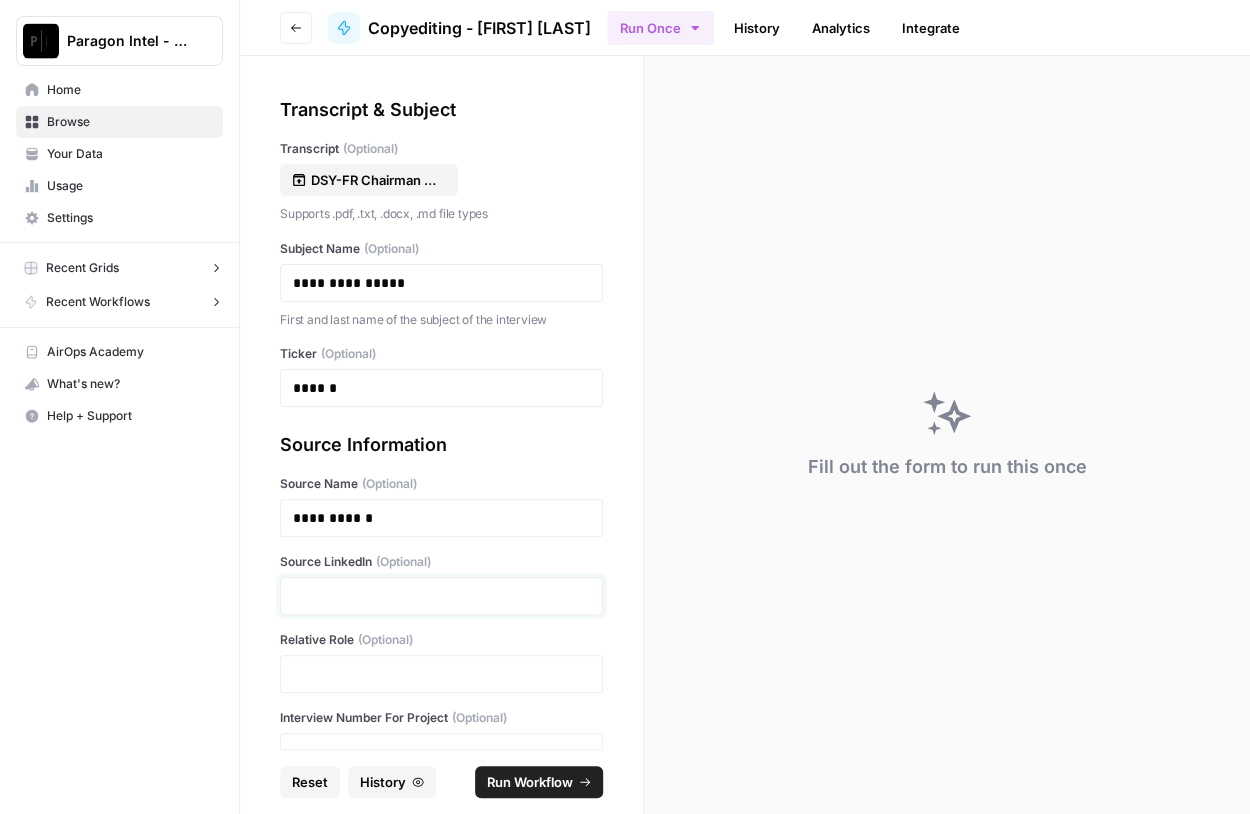 click at bounding box center [441, 596] 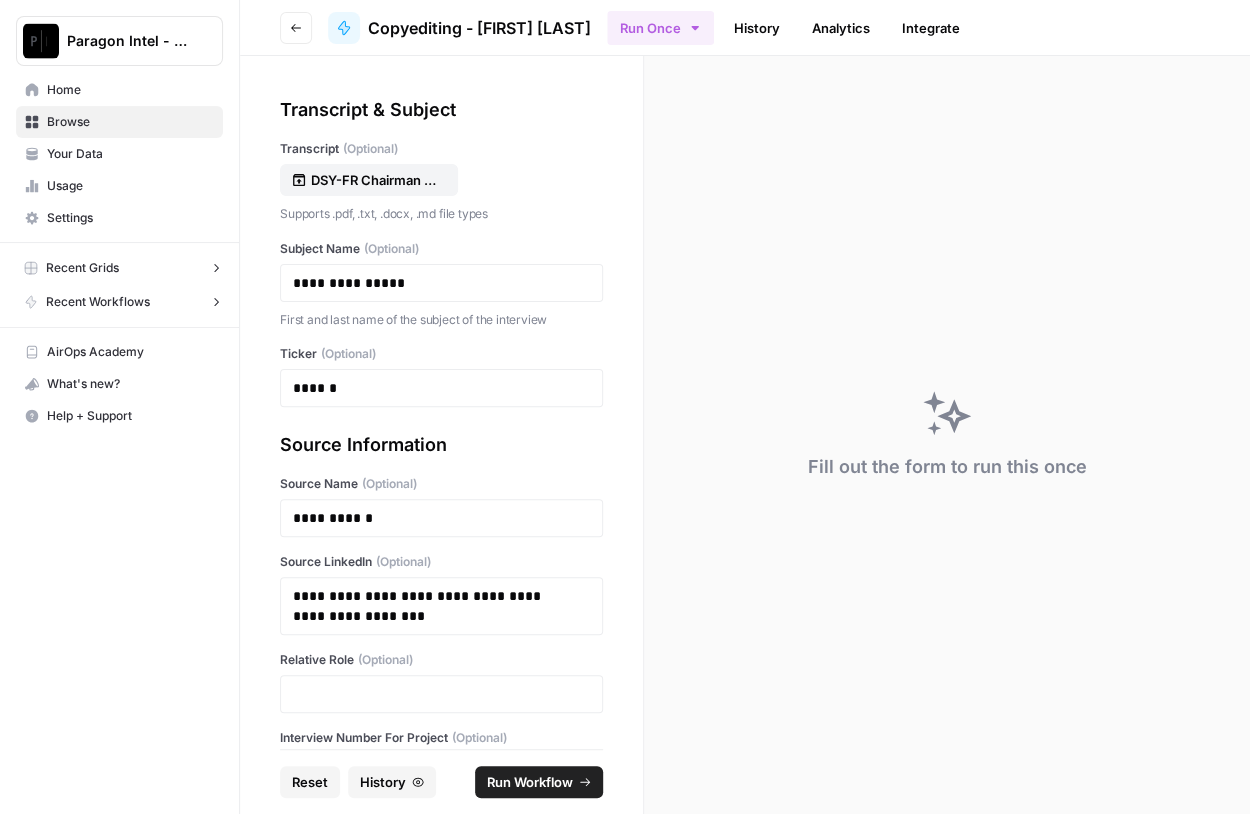 click at bounding box center (441, 694) 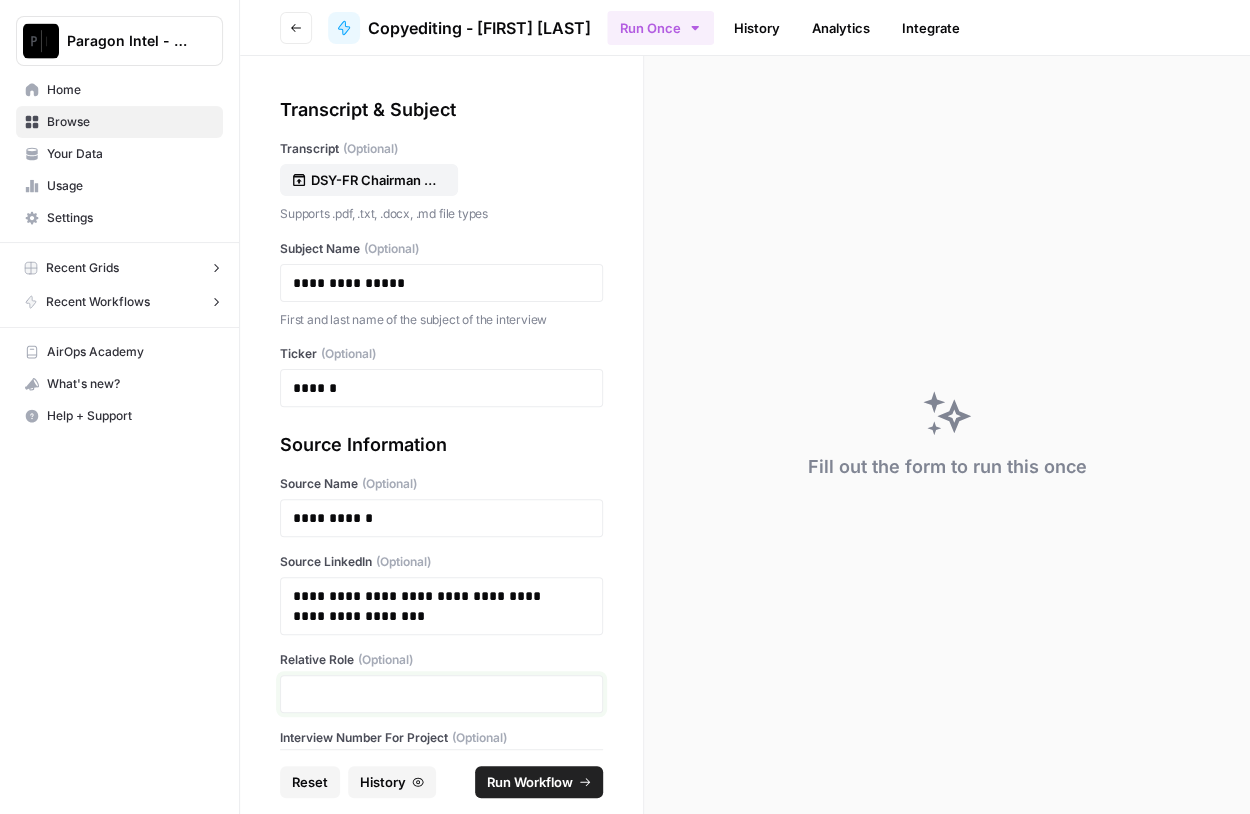 click at bounding box center [441, 694] 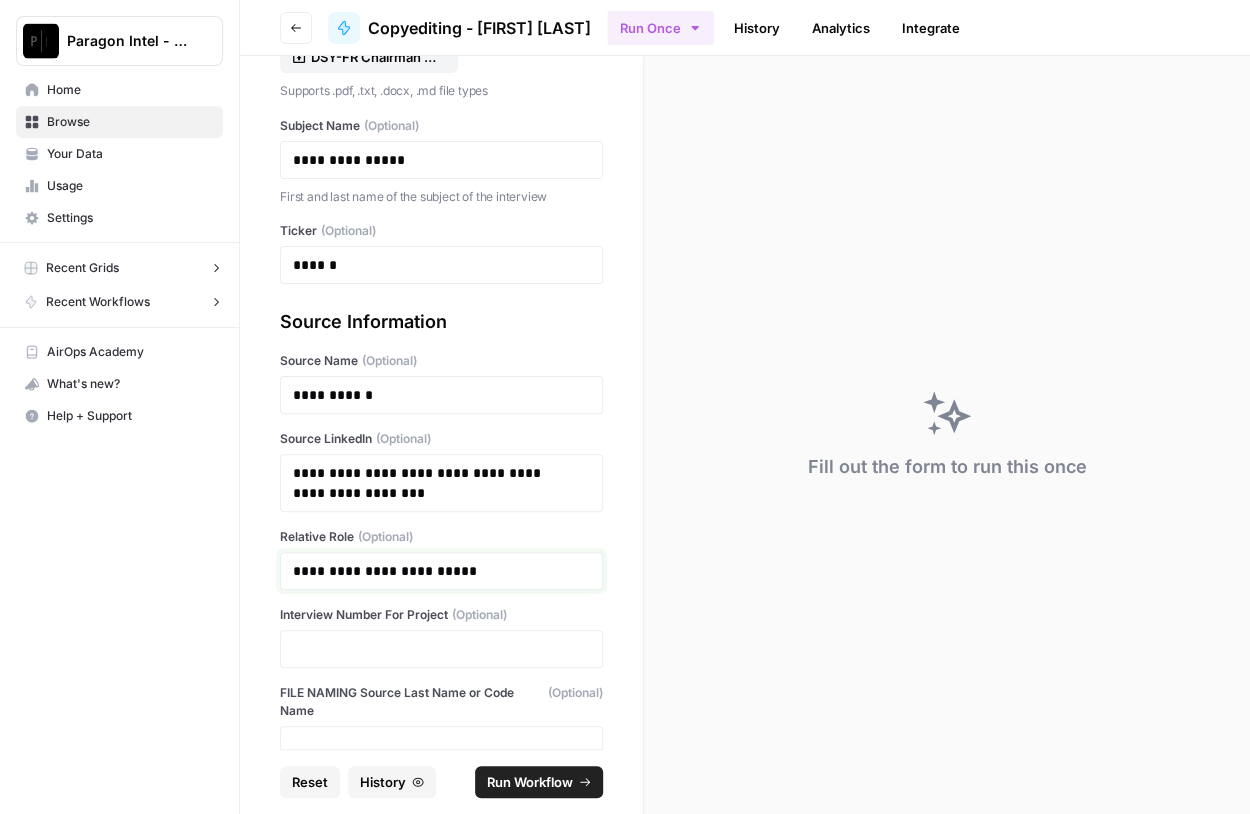 scroll, scrollTop: 158, scrollLeft: 0, axis: vertical 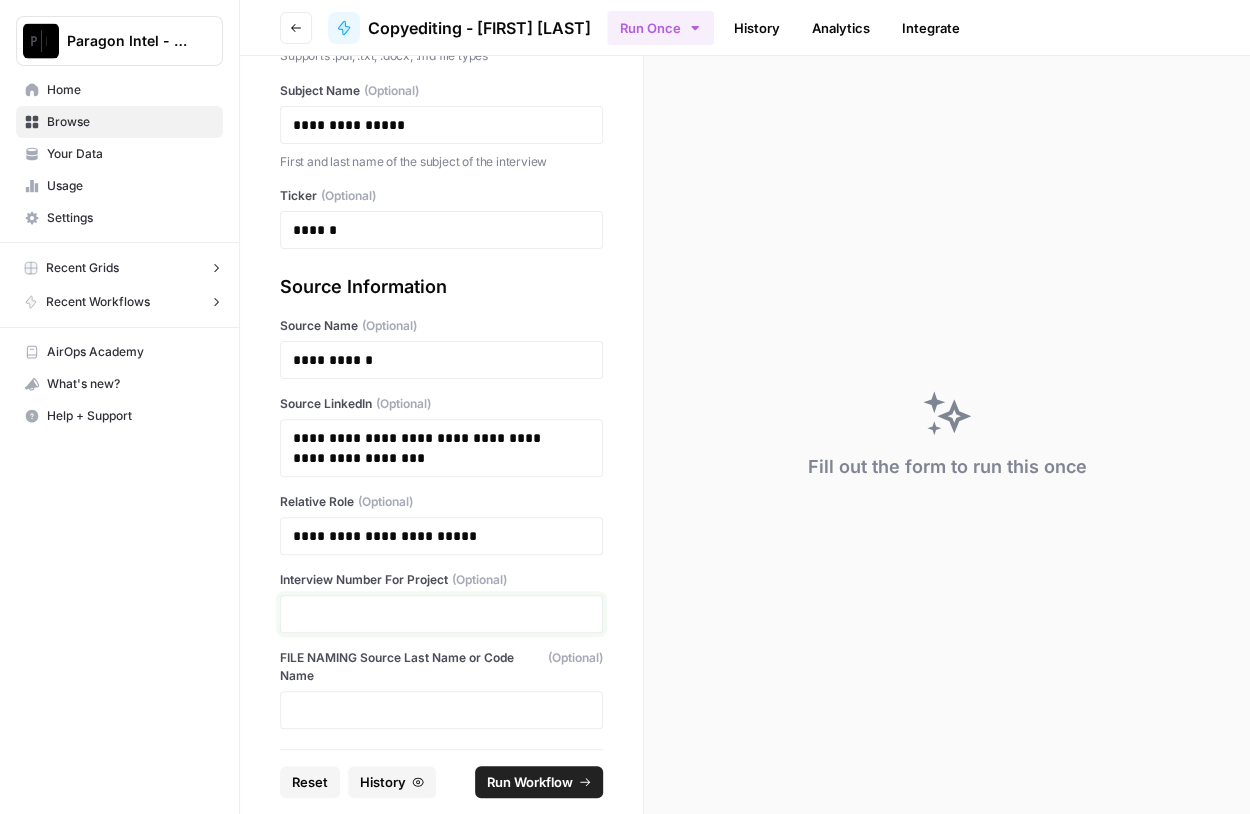 click at bounding box center (441, 614) 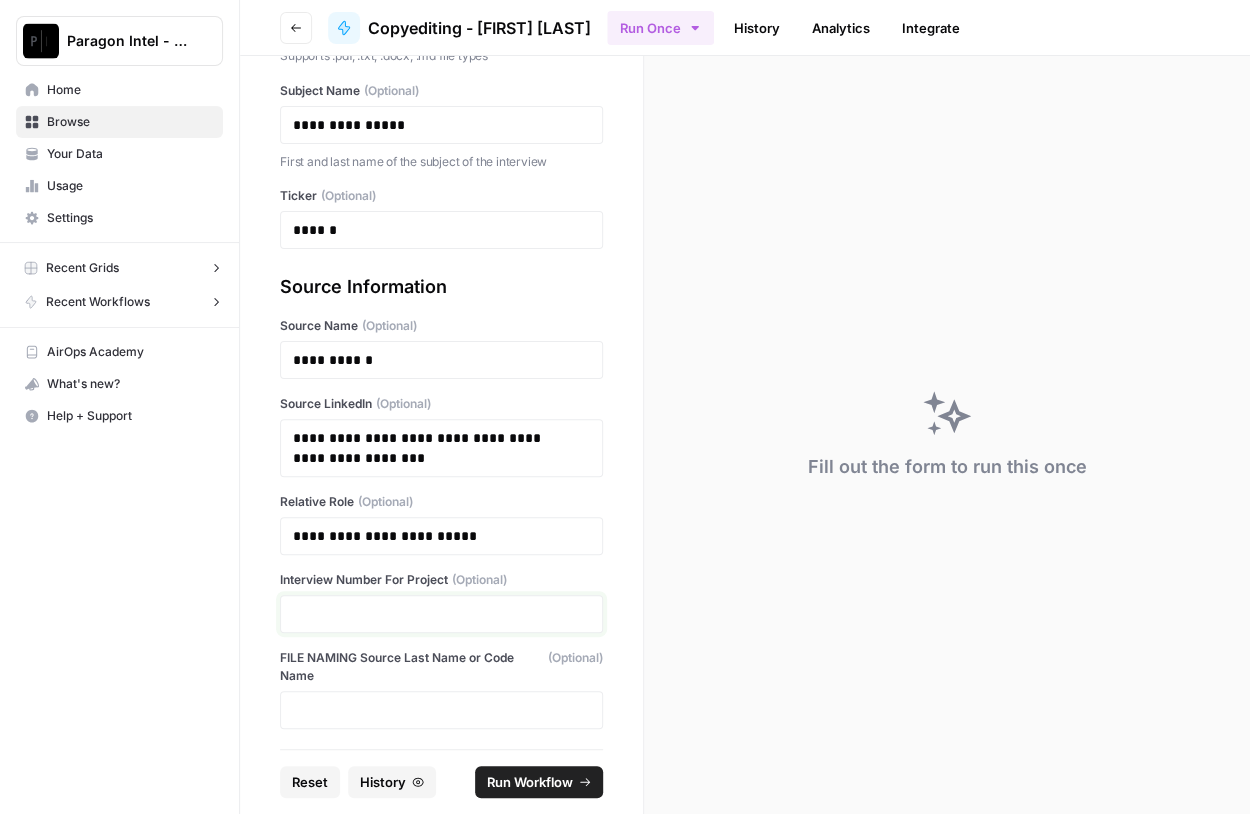 type 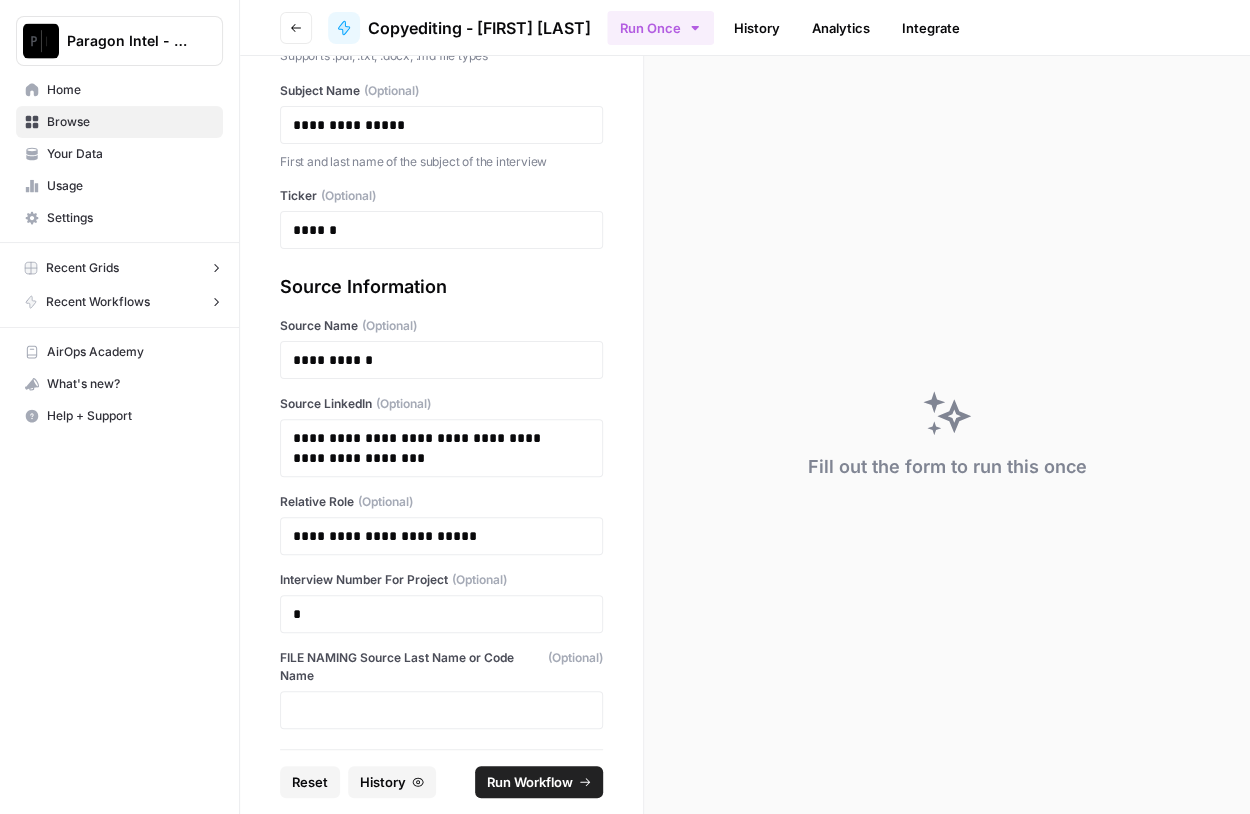 click on "Run Workflow" at bounding box center [530, 782] 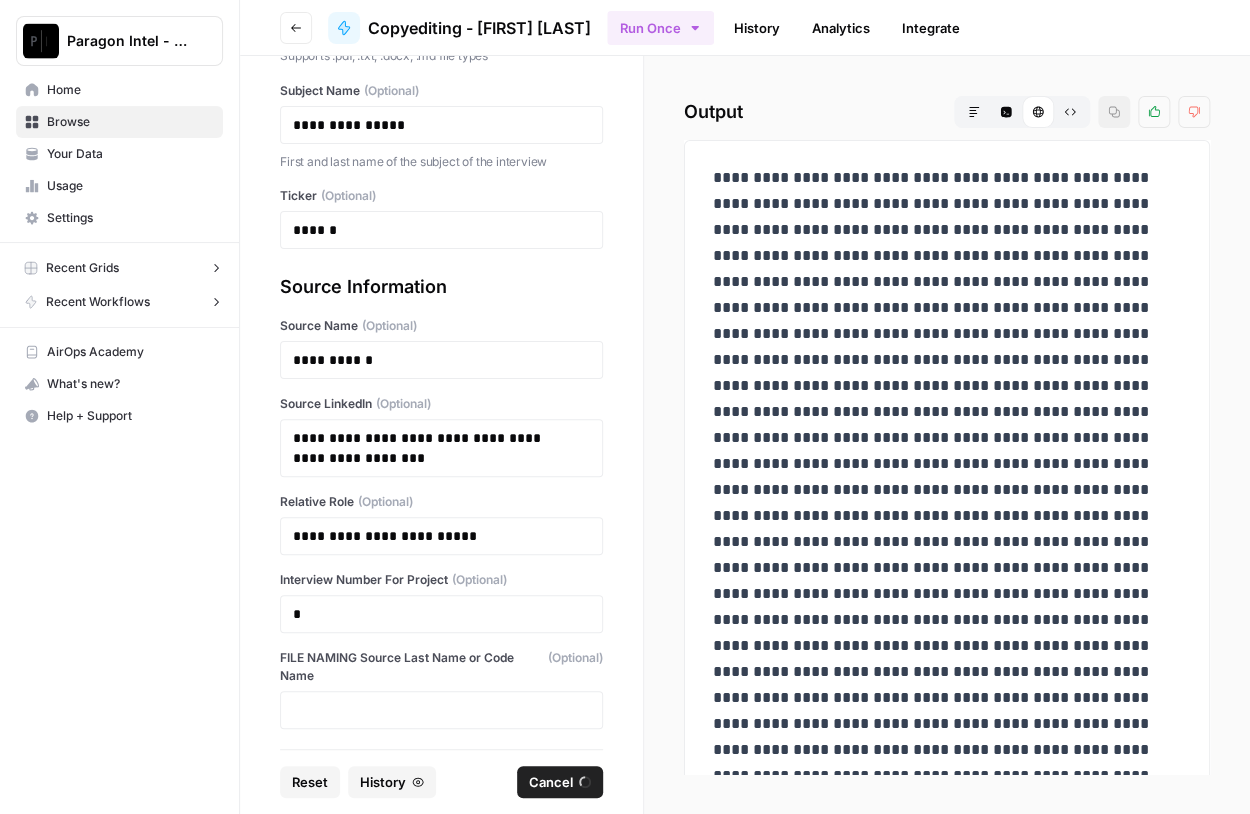 scroll, scrollTop: 0, scrollLeft: 0, axis: both 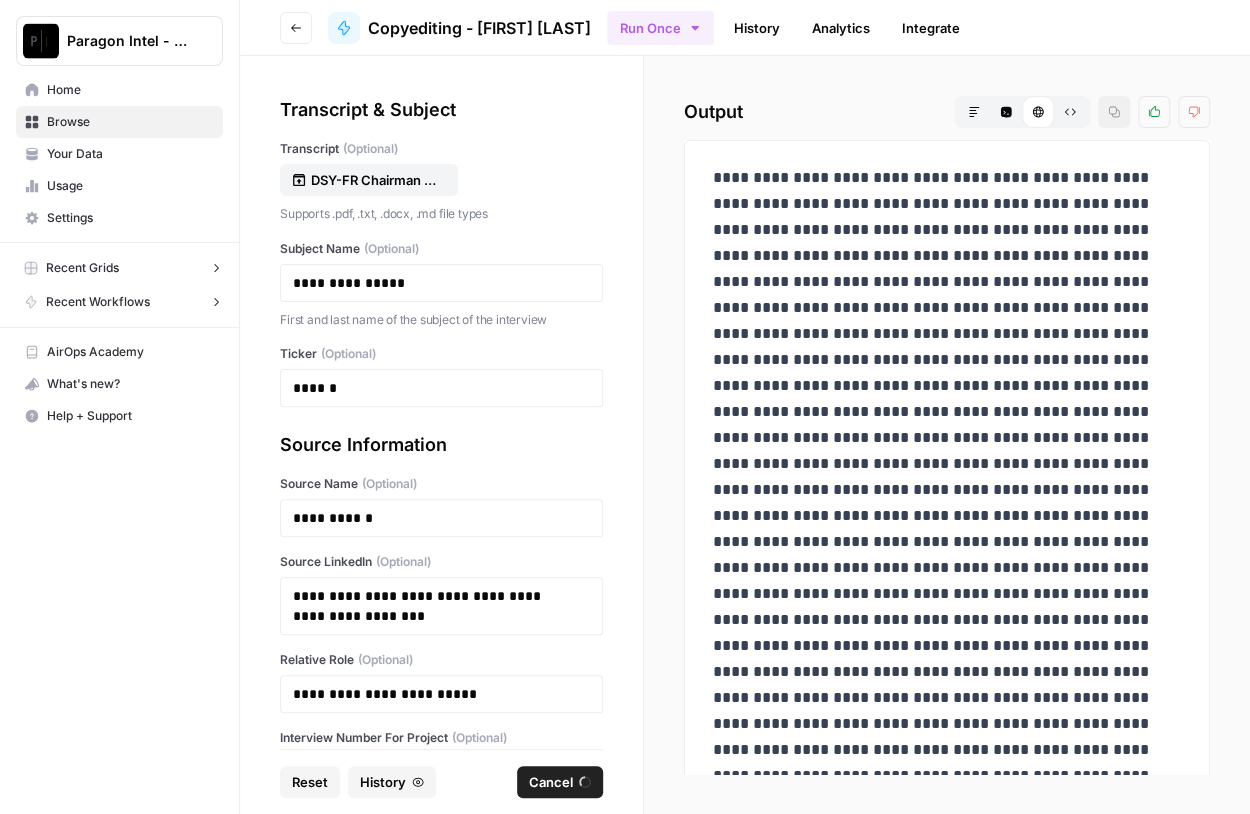 click on "Browse" at bounding box center [130, 122] 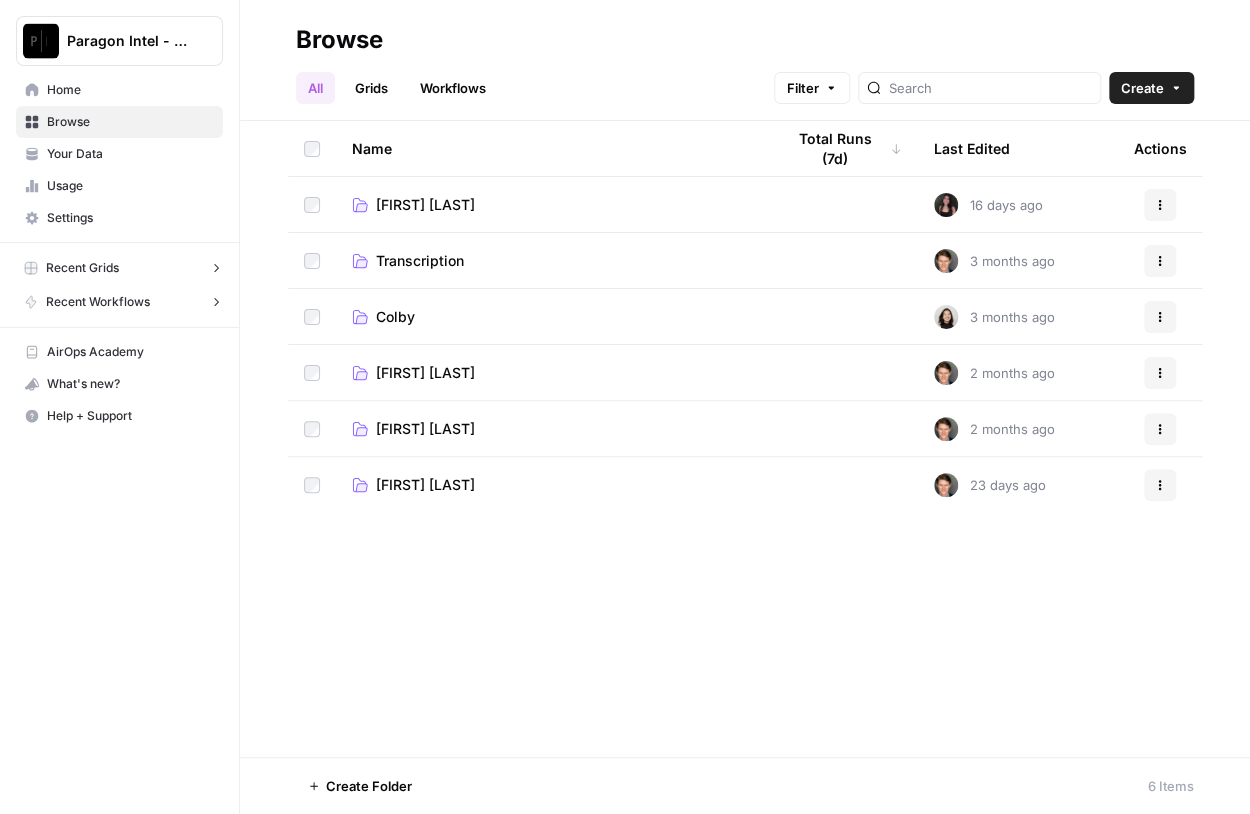 click on "[FIRST] [LAST]" at bounding box center [425, 373] 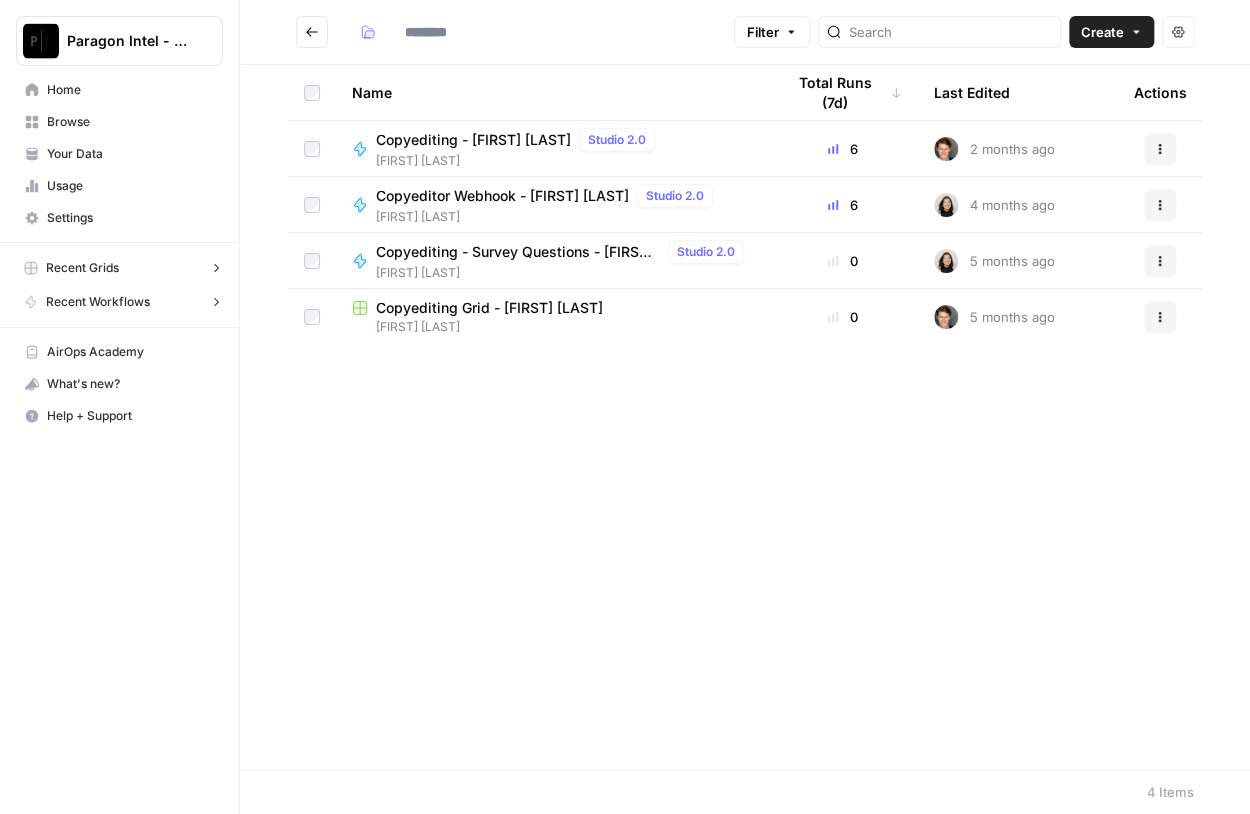type on "**********" 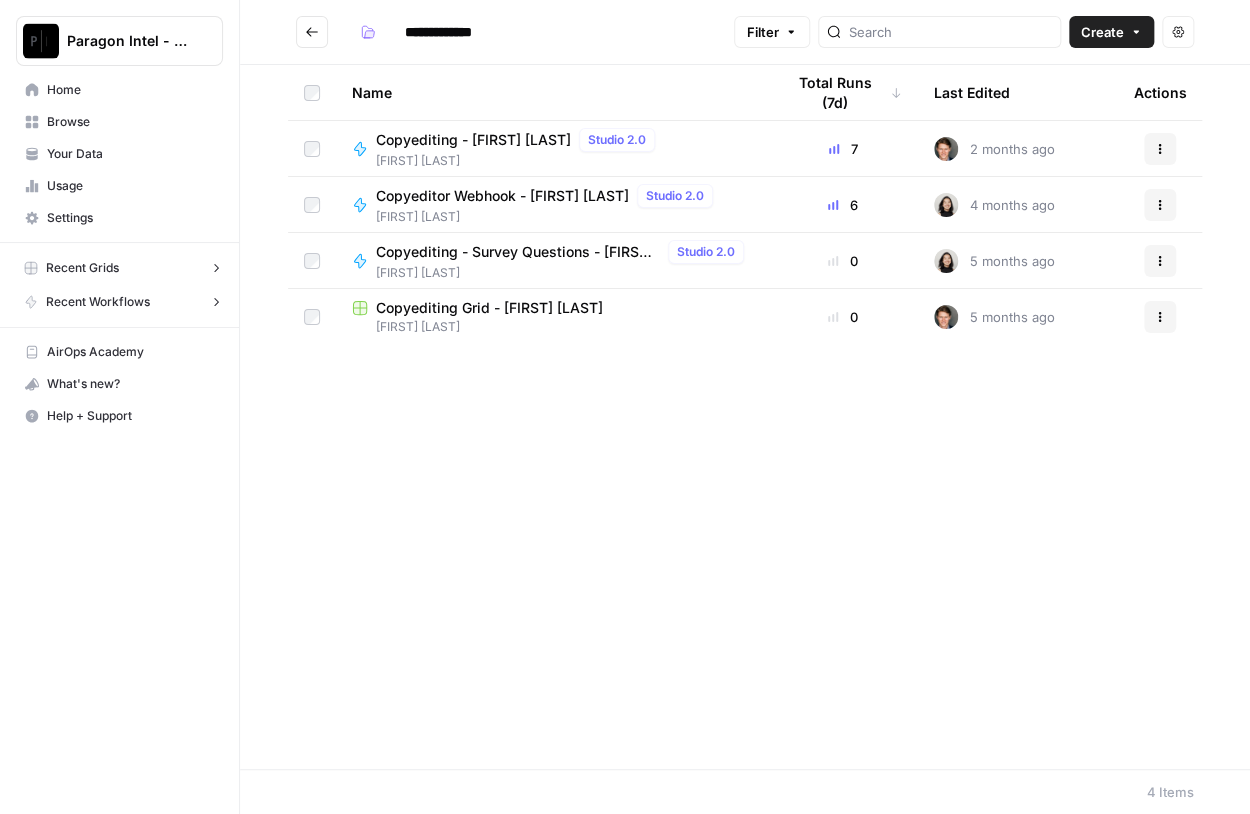 click on "Copyediting - [FIRST] [LAST]" at bounding box center (473, 140) 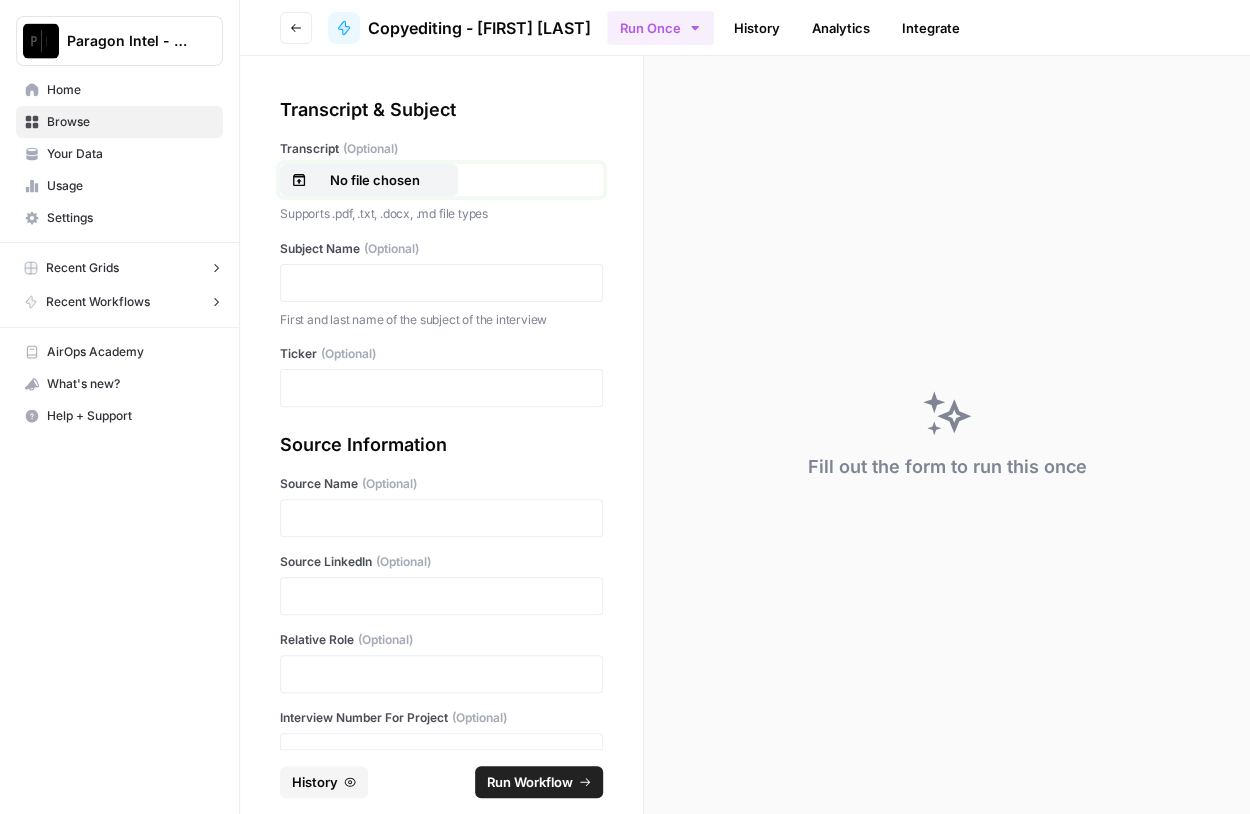 click on "No file chosen" at bounding box center (375, 180) 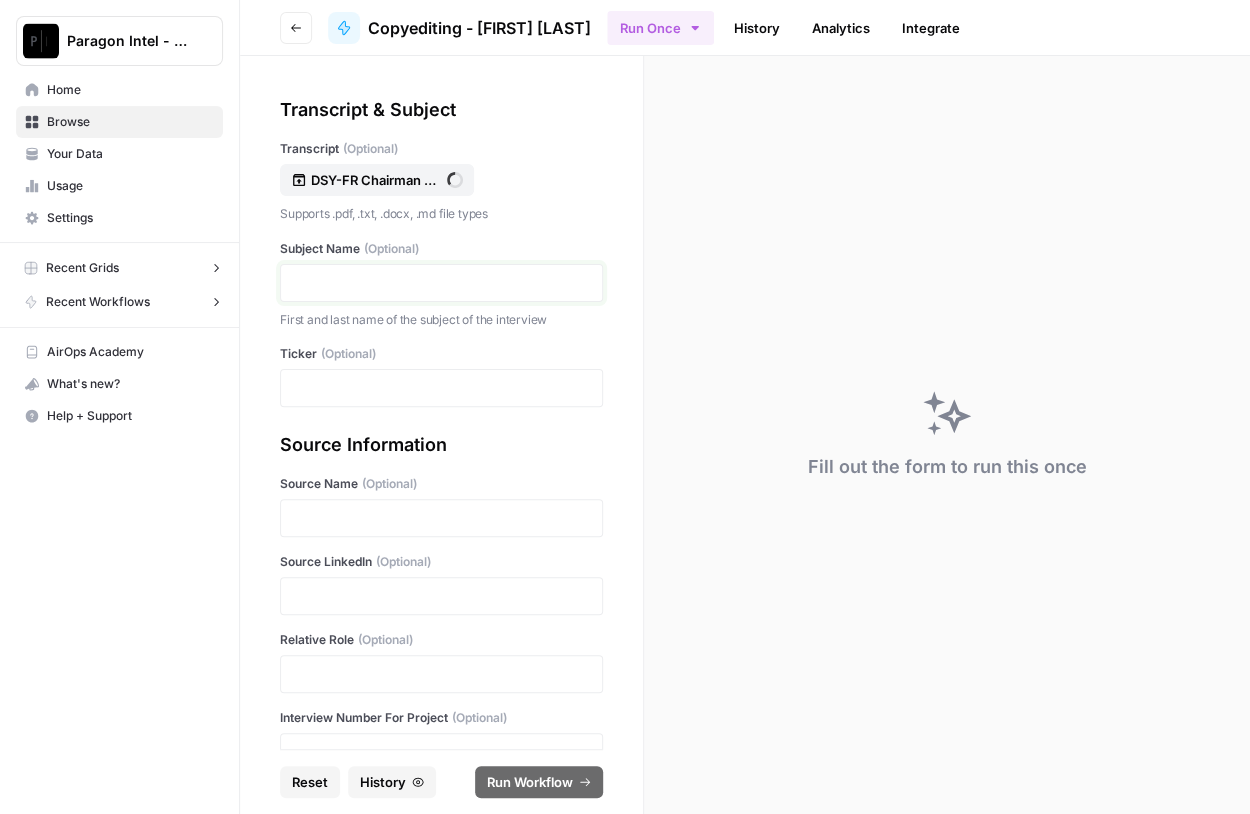 click at bounding box center [441, 283] 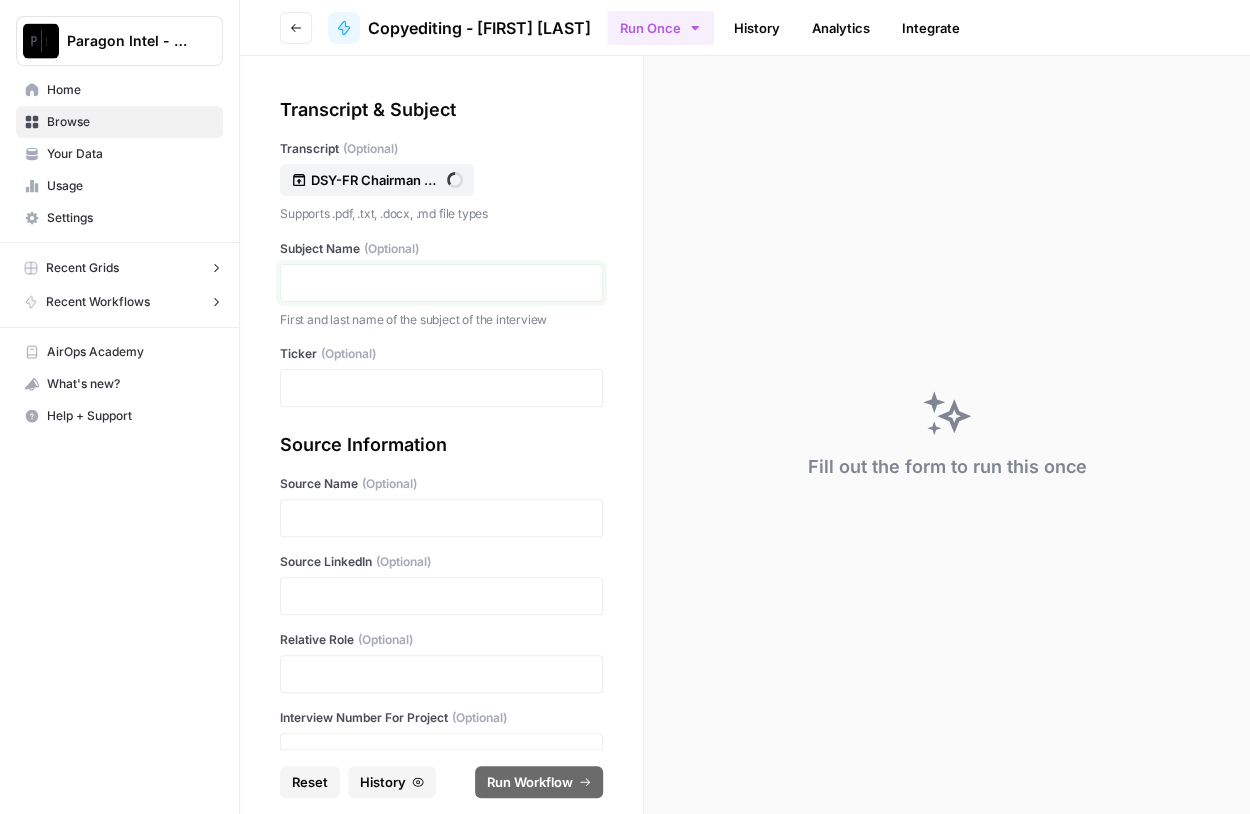 type 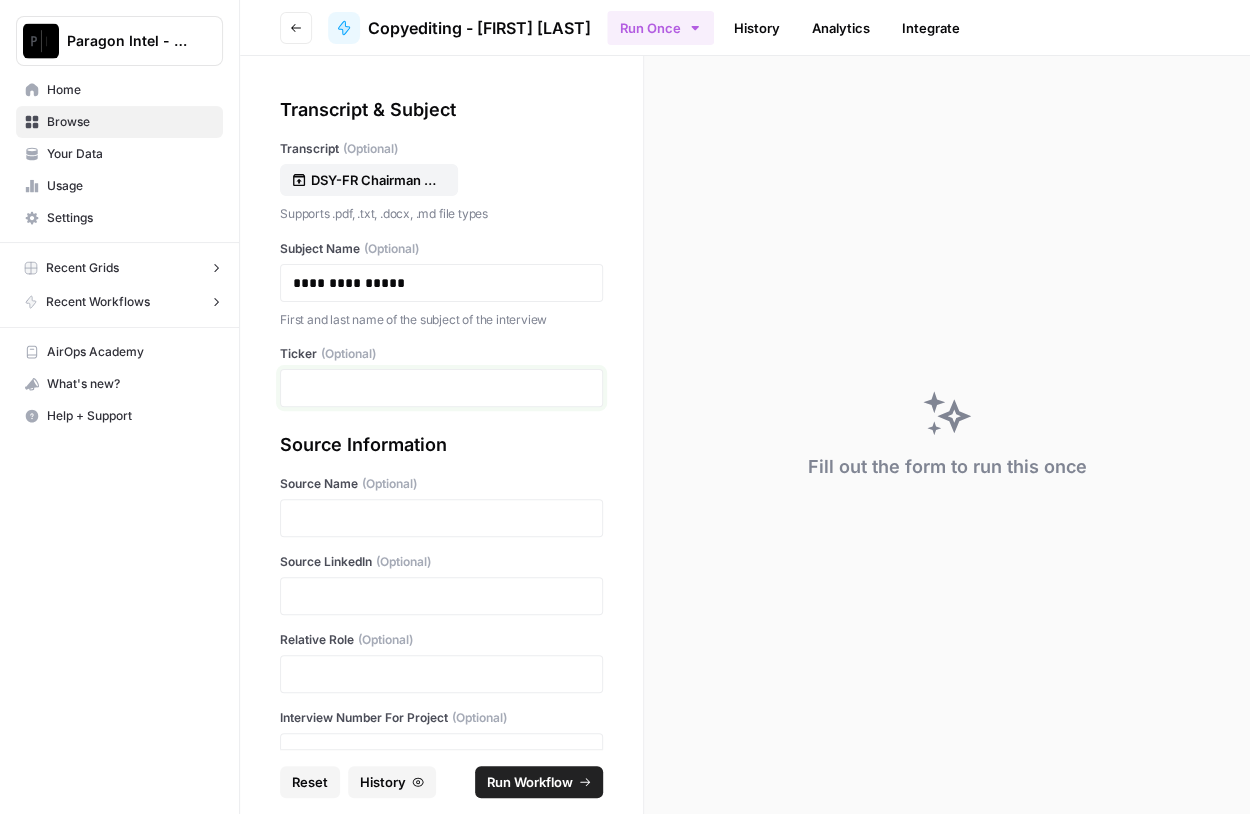 click at bounding box center [441, 388] 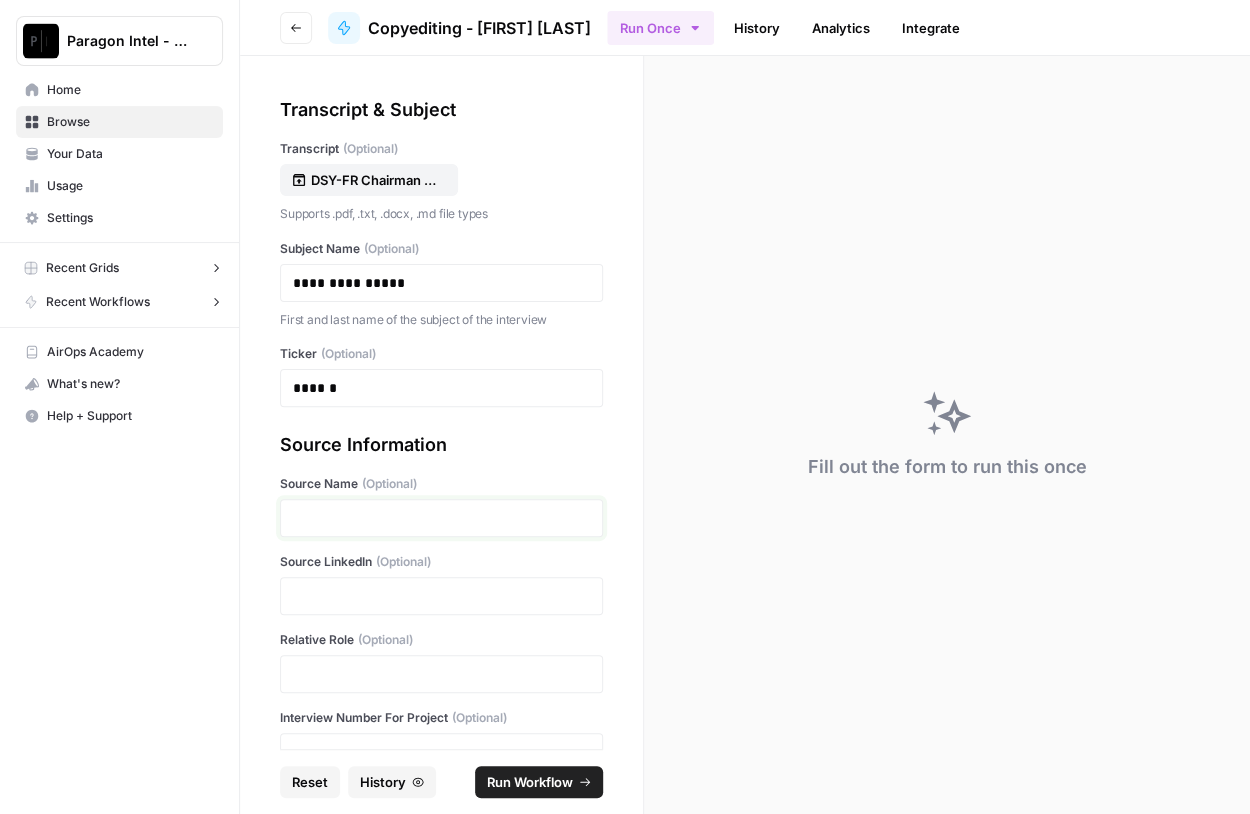 click at bounding box center (441, 518) 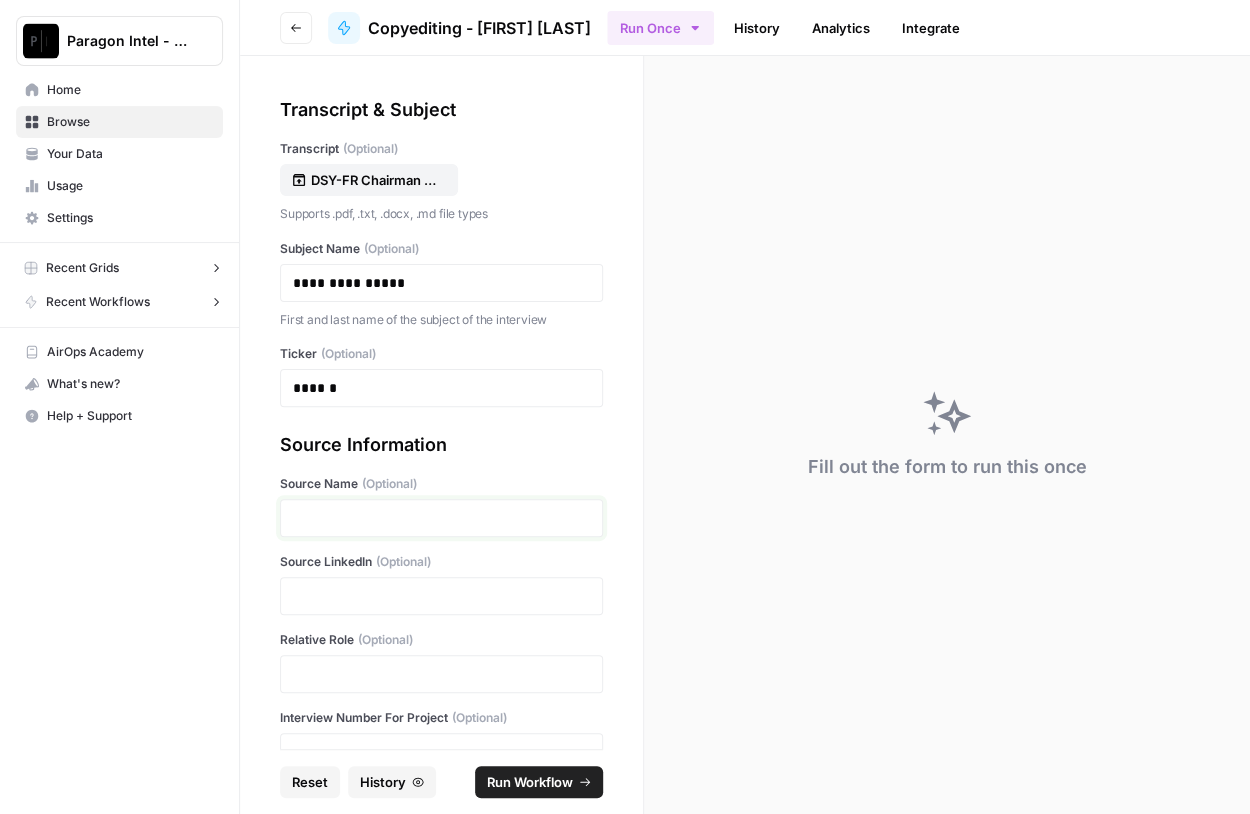 type 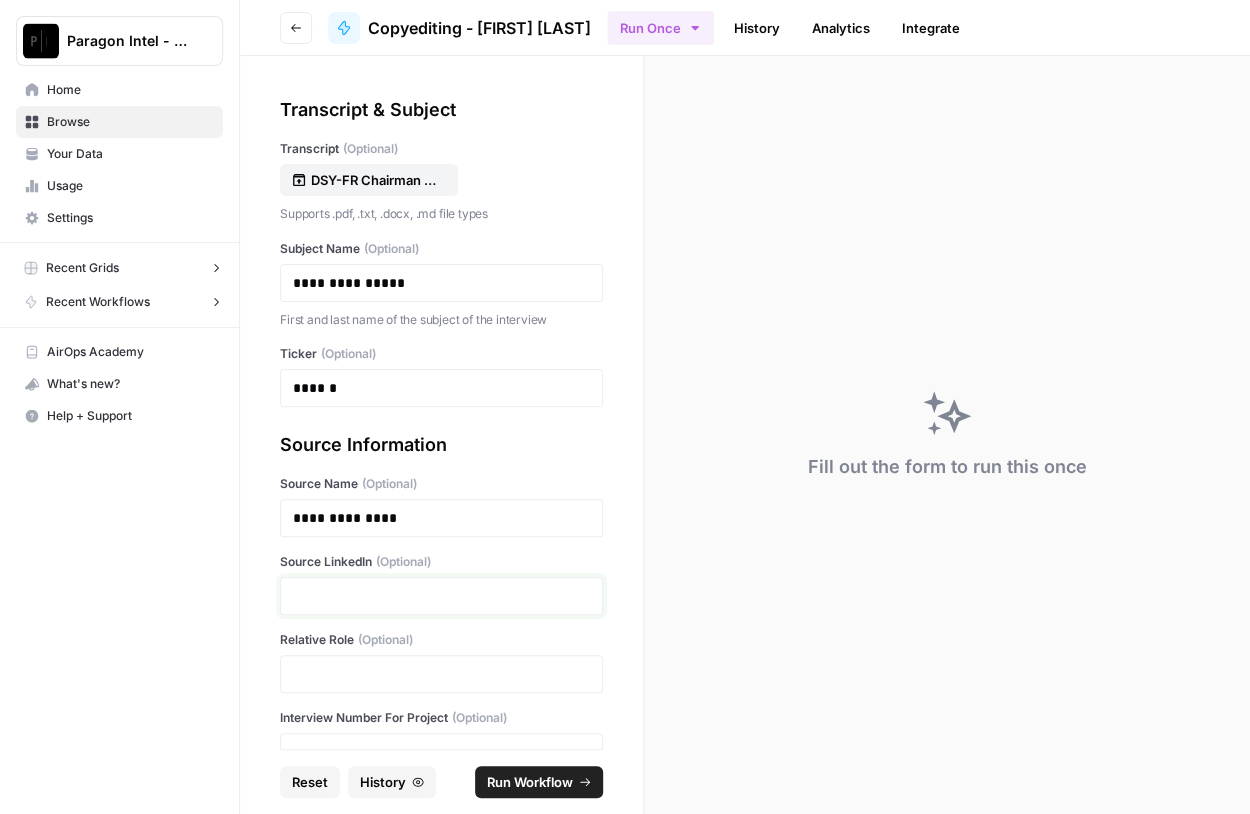 click at bounding box center [441, 596] 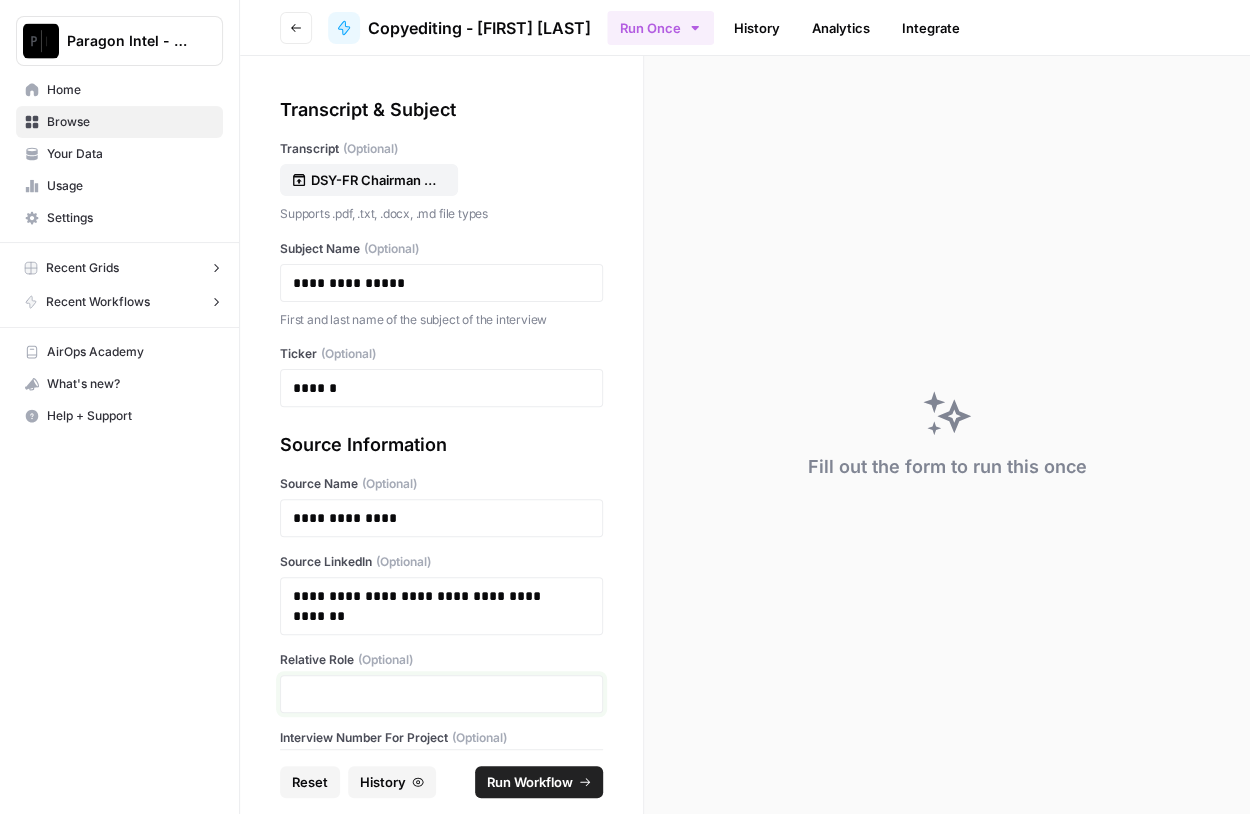 click at bounding box center (441, 694) 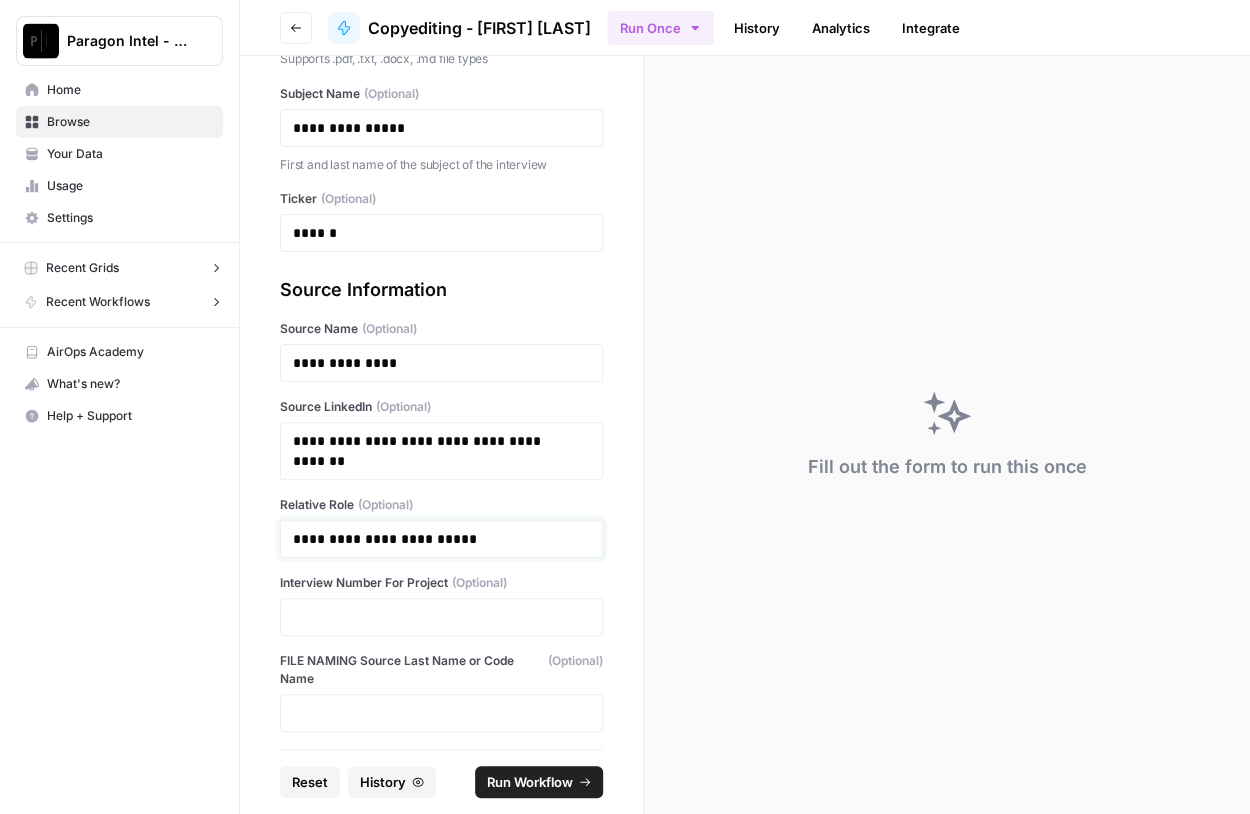 scroll, scrollTop: 156, scrollLeft: 0, axis: vertical 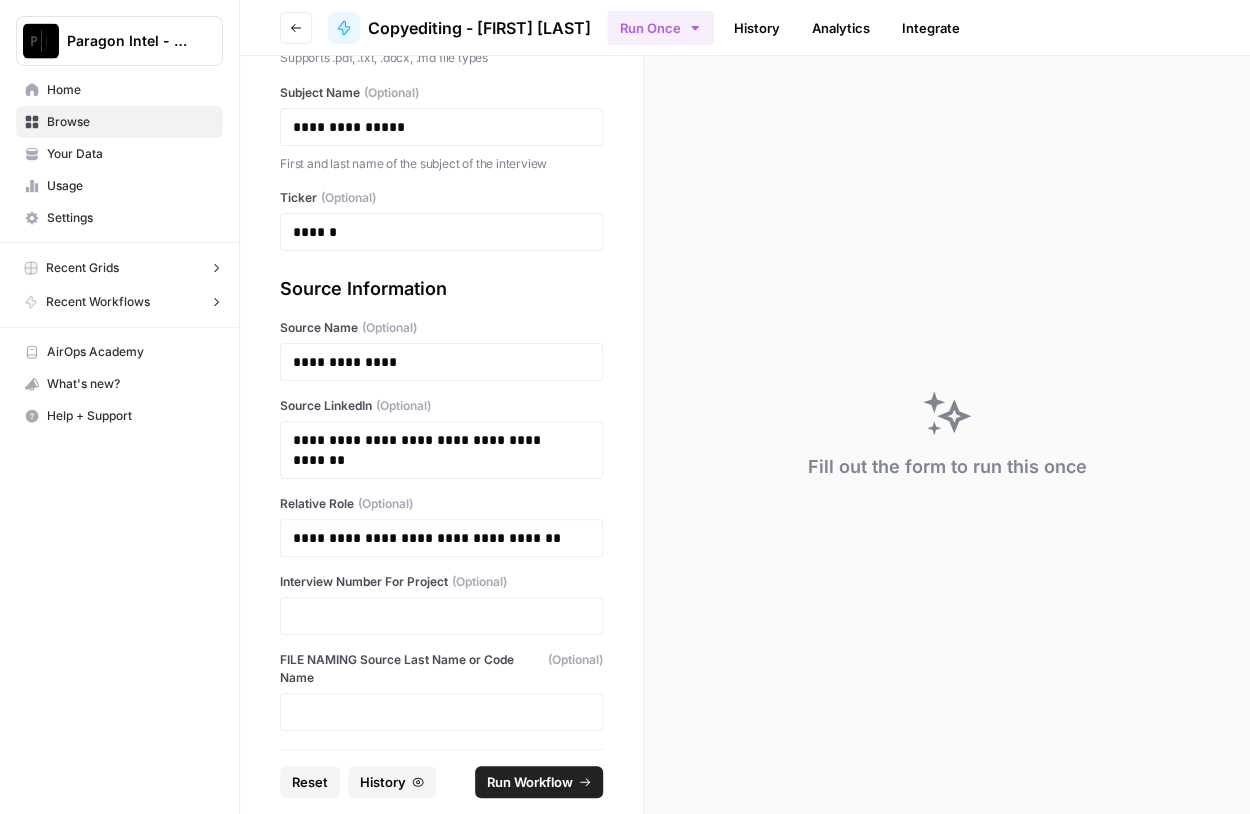 click at bounding box center [441, 616] 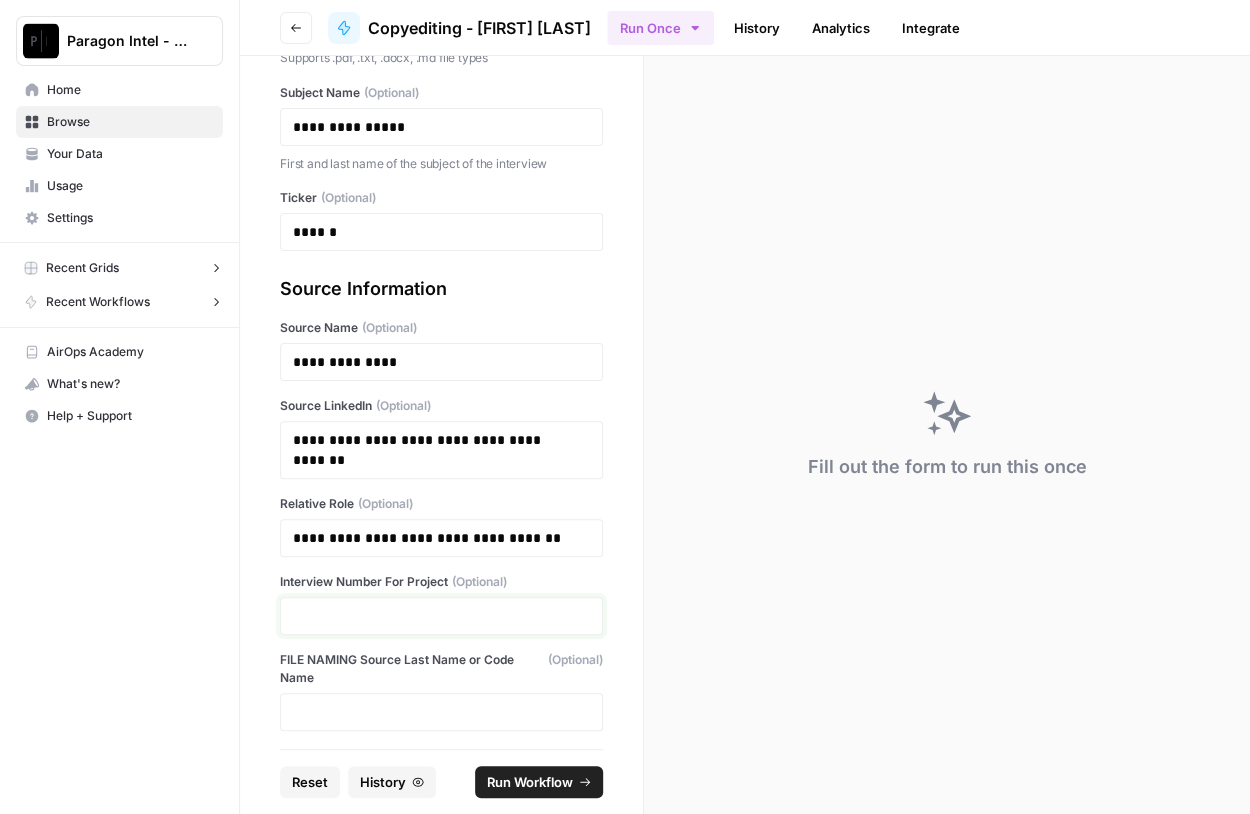 click at bounding box center (441, 616) 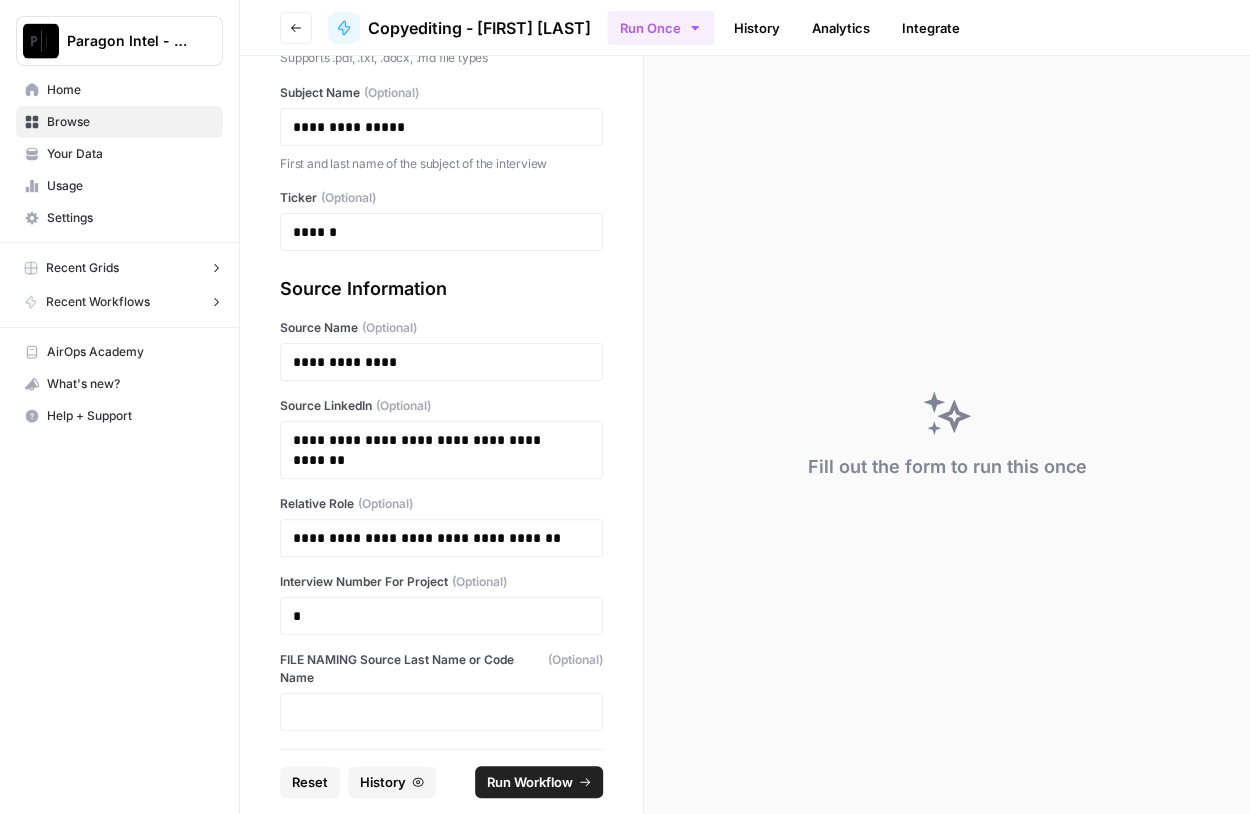click on "Run Workflow" at bounding box center (539, 782) 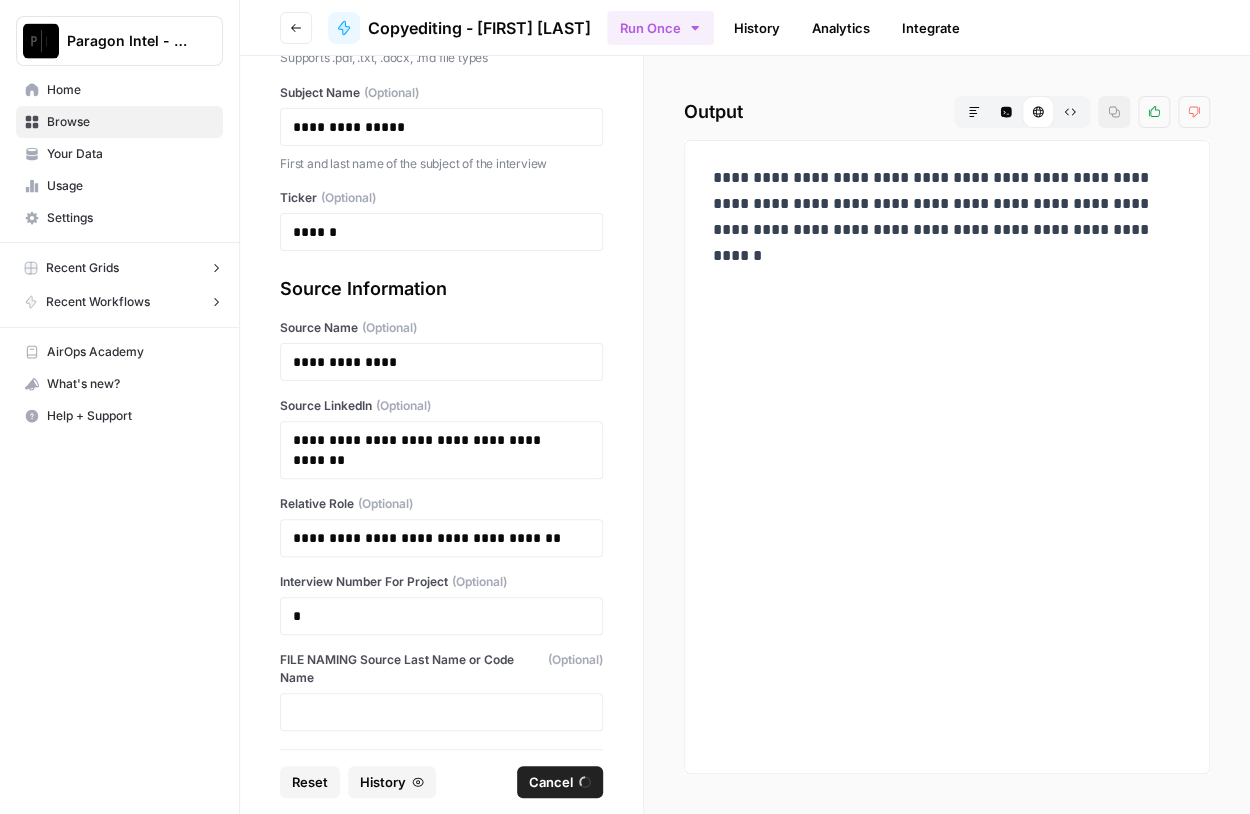 click on "Browse" at bounding box center (130, 122) 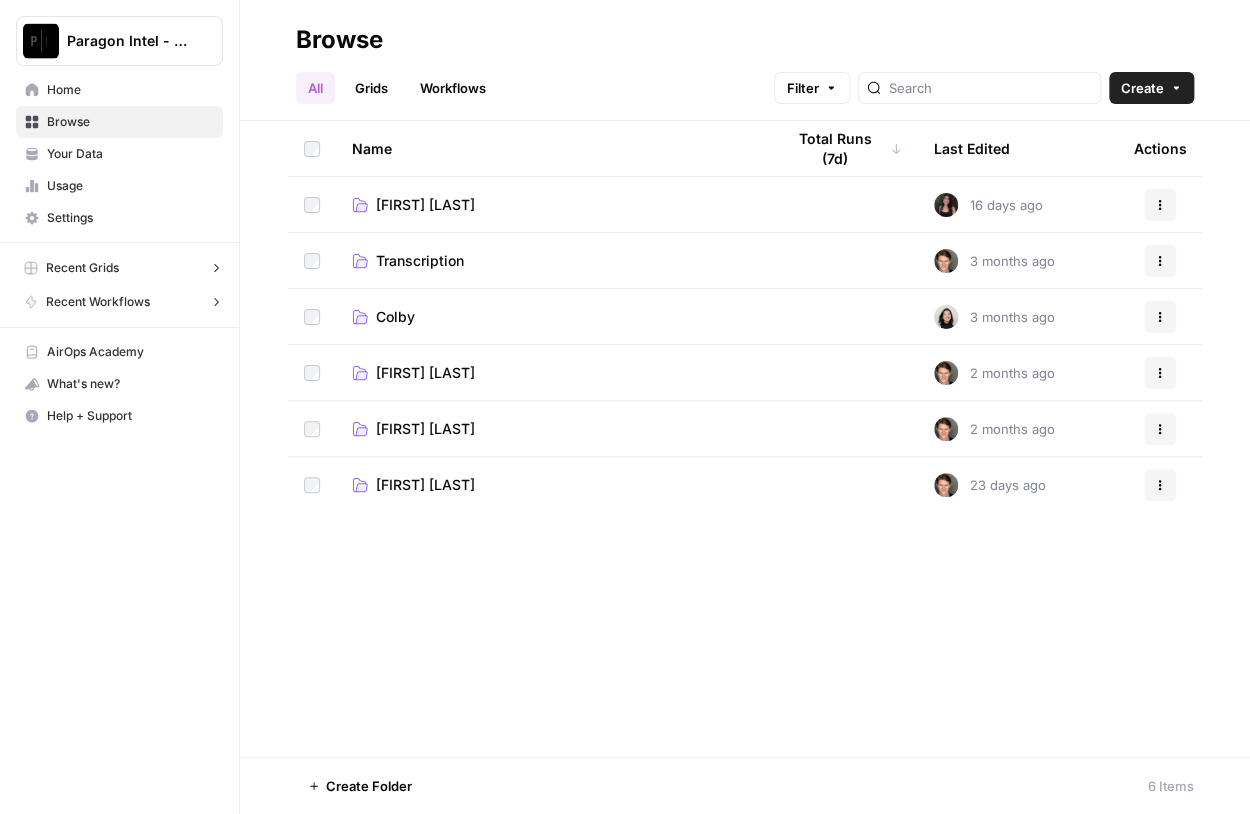 click on "[FIRST] [LAST]" at bounding box center (425, 373) 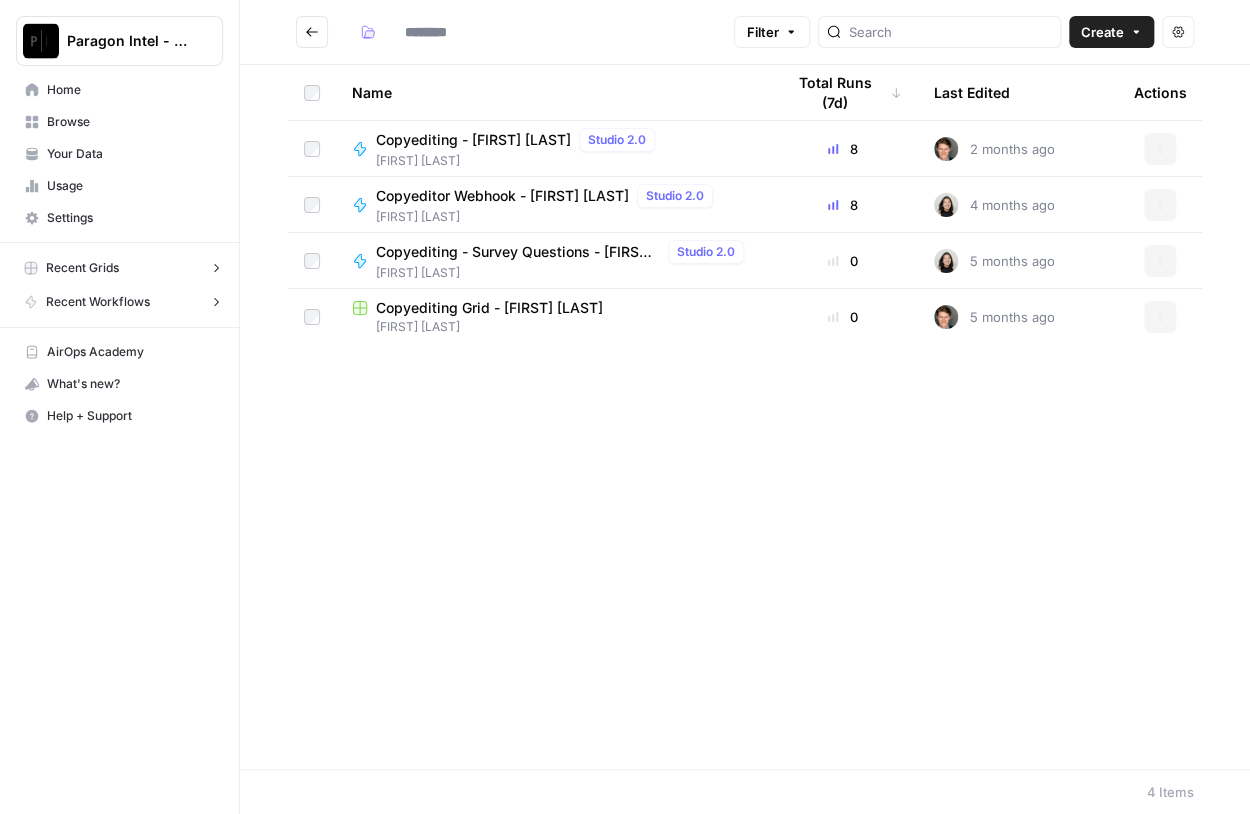 type on "**********" 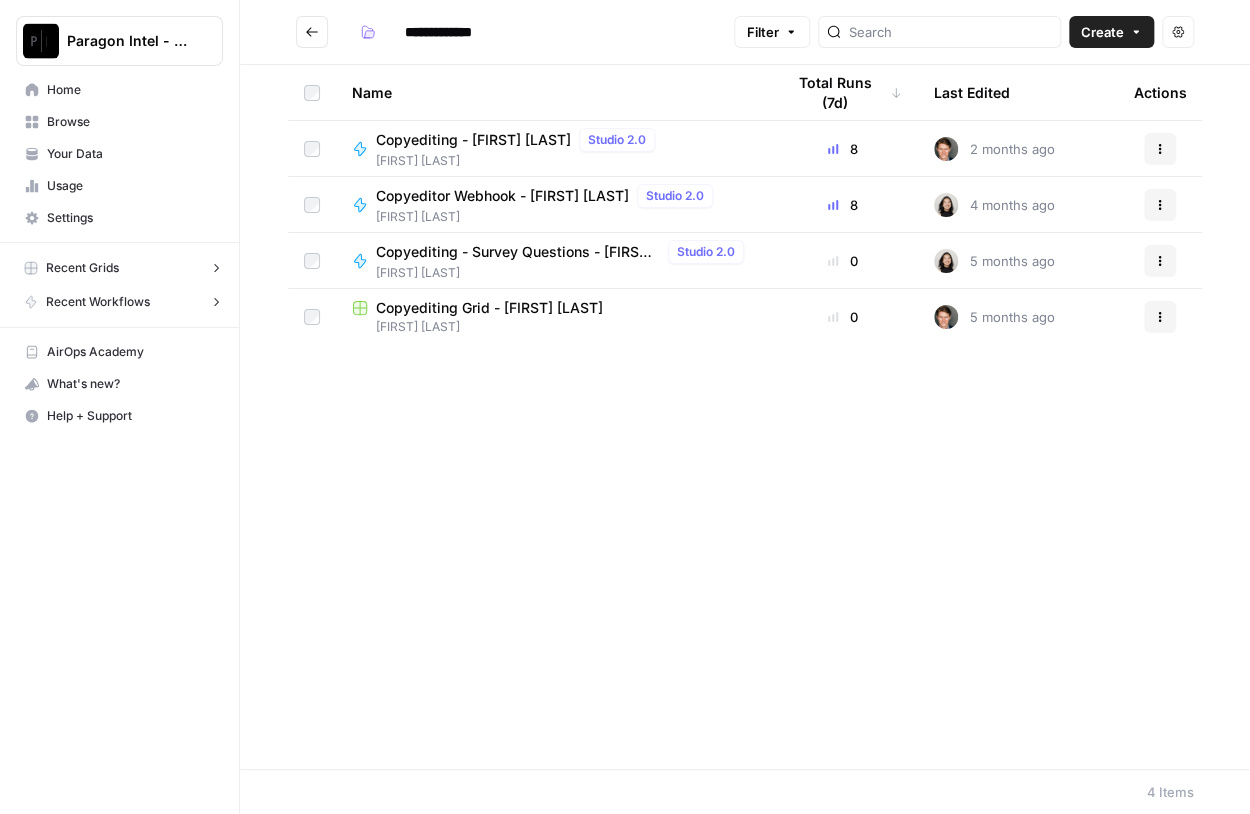 click on "Copyediting Grid - [FIRST] [LAST]" at bounding box center [489, 308] 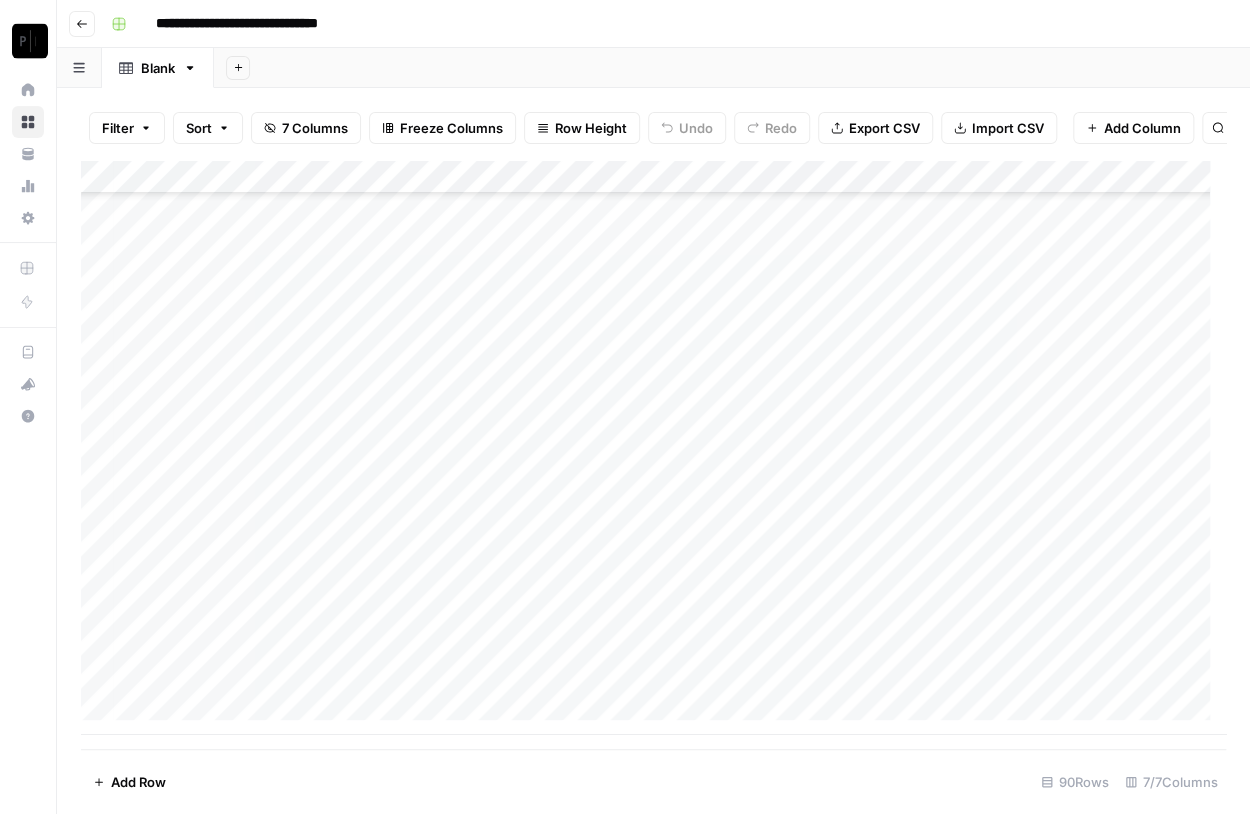 scroll, scrollTop: 2566, scrollLeft: 160, axis: both 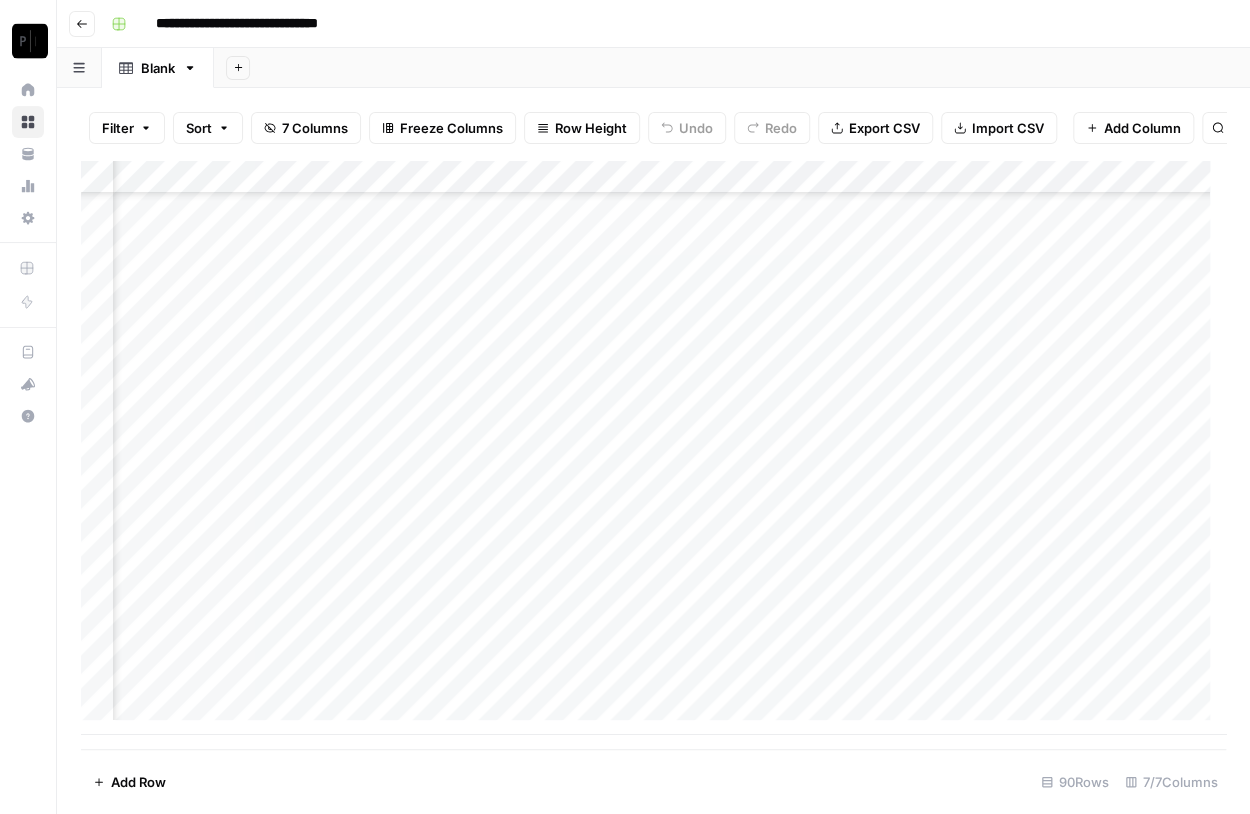 click on "Add Column" at bounding box center [653, 447] 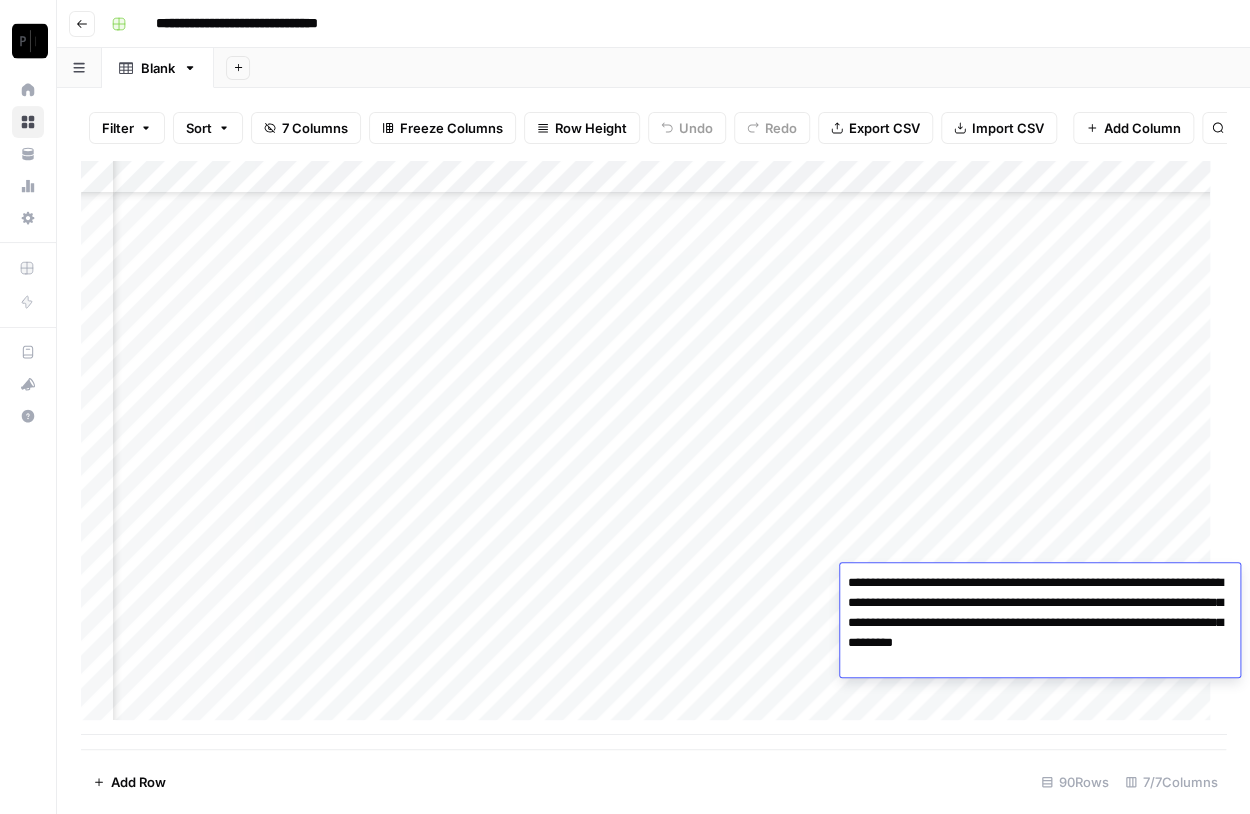 click on "**********" at bounding box center (1040, 623) 